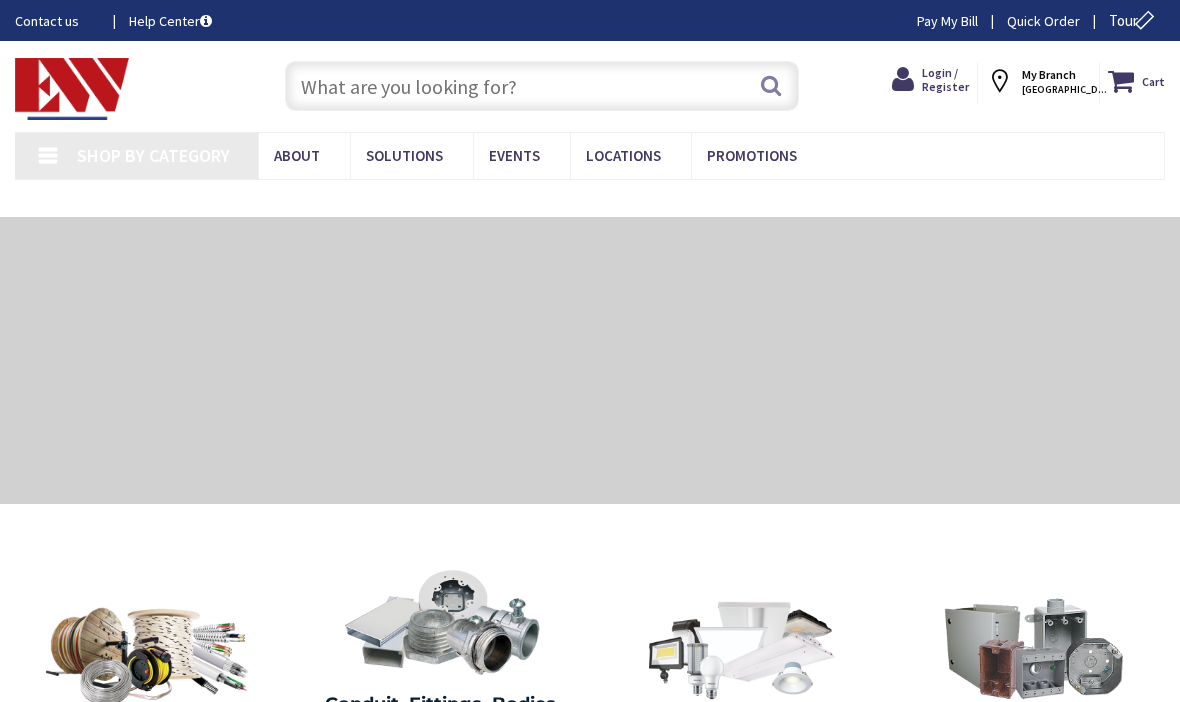 type on "[GEOGRAPHIC_DATA], [GEOGRAPHIC_DATA]" 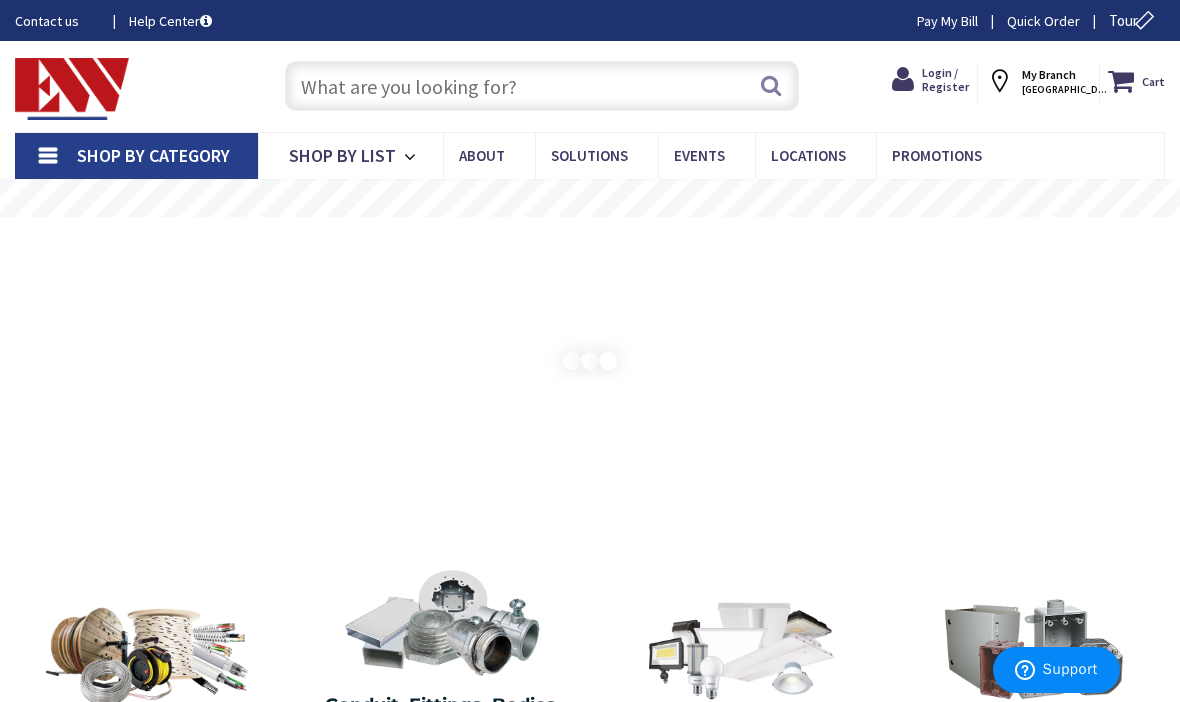 scroll, scrollTop: 0, scrollLeft: 0, axis: both 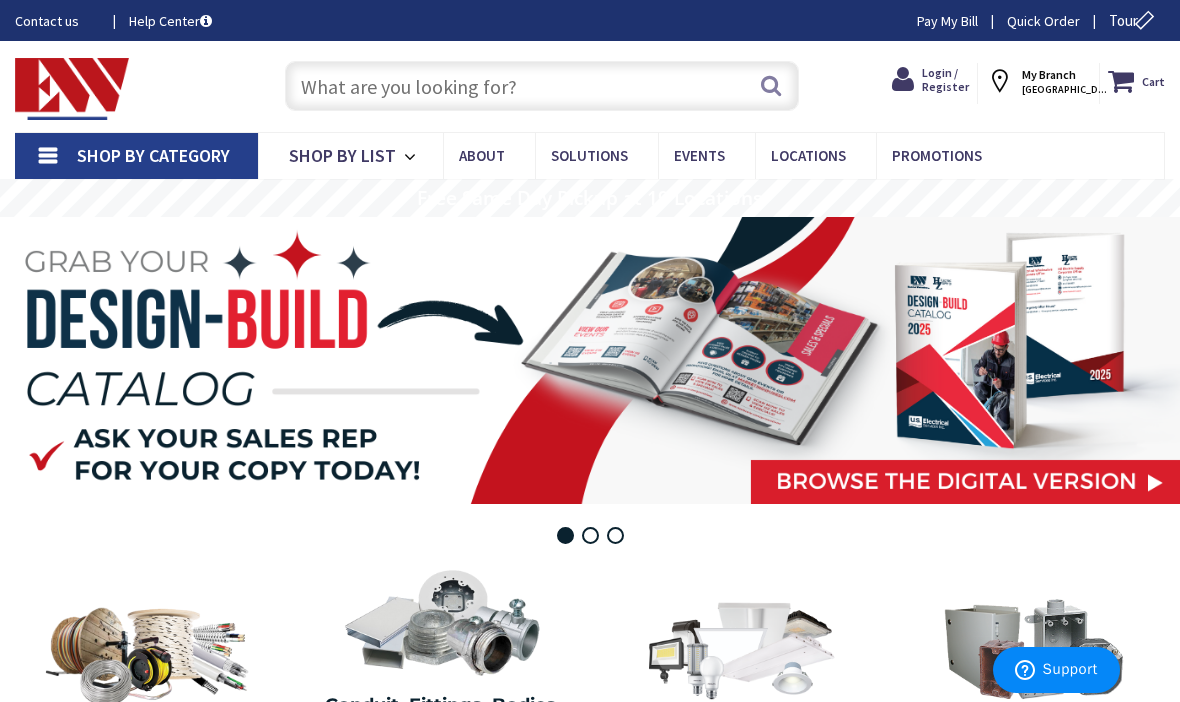 click at bounding box center [542, 86] 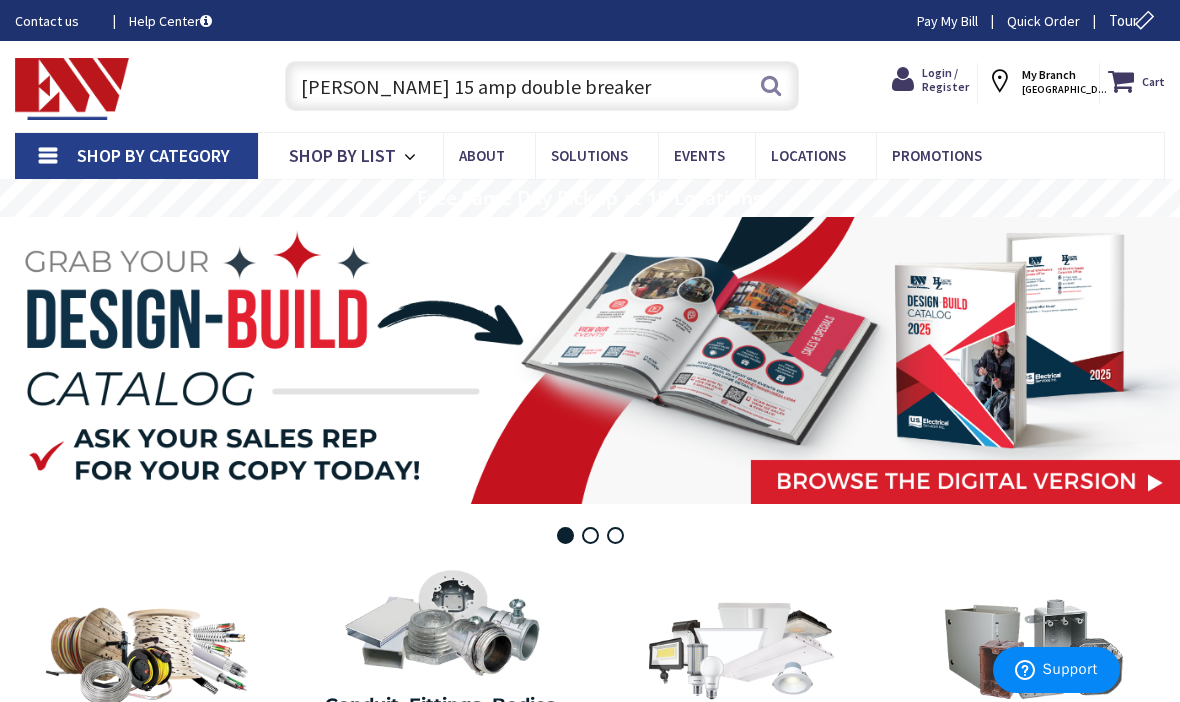 type on "Cutler-hammer 15 amp double breaker" 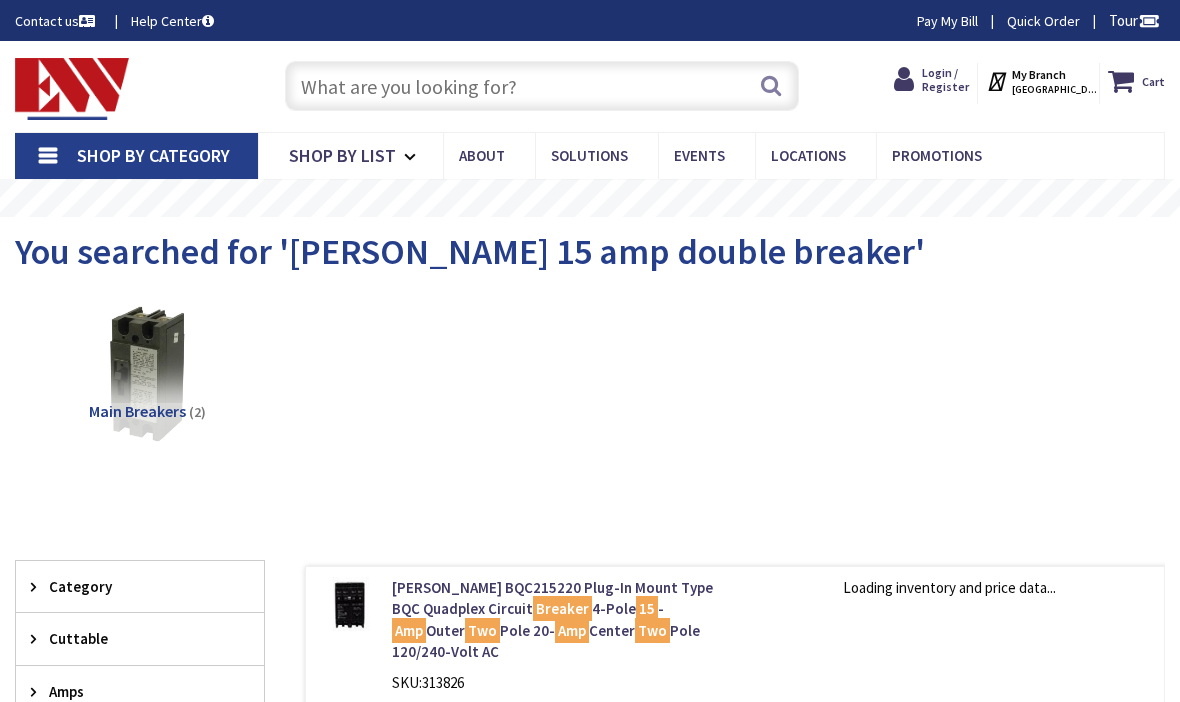 scroll, scrollTop: 0, scrollLeft: 0, axis: both 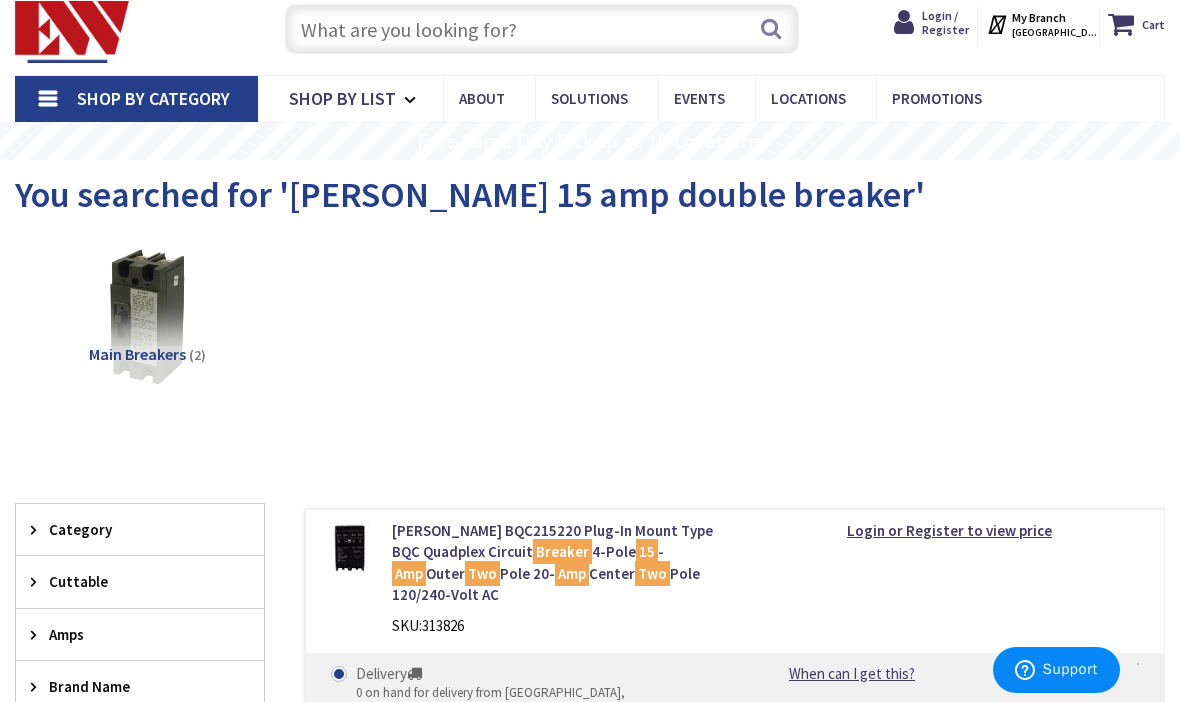 click on "Locations" at bounding box center [808, 98] 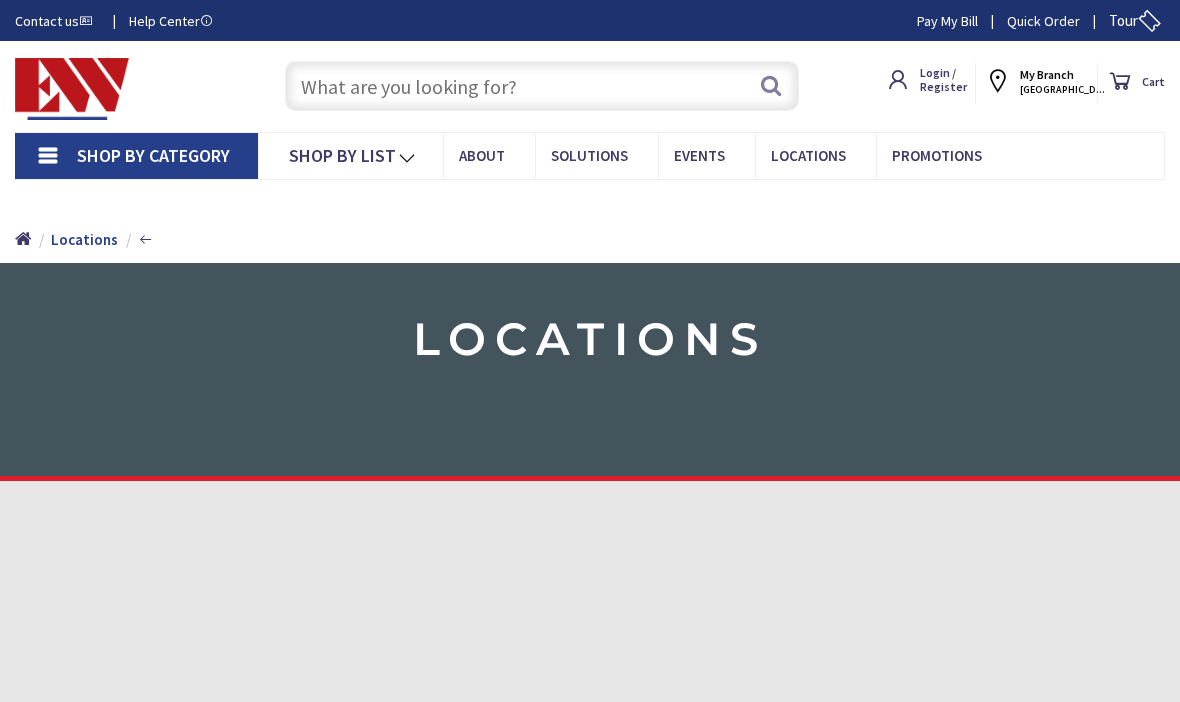 scroll, scrollTop: 0, scrollLeft: 0, axis: both 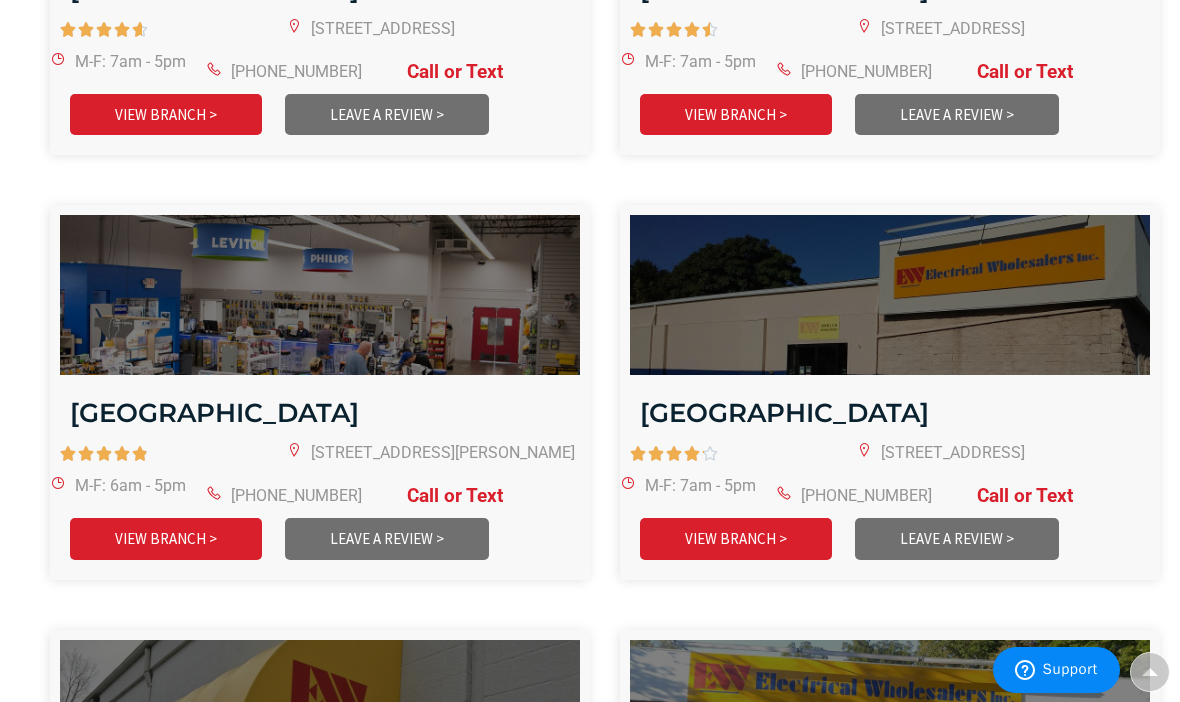 click at bounding box center [320, 295] 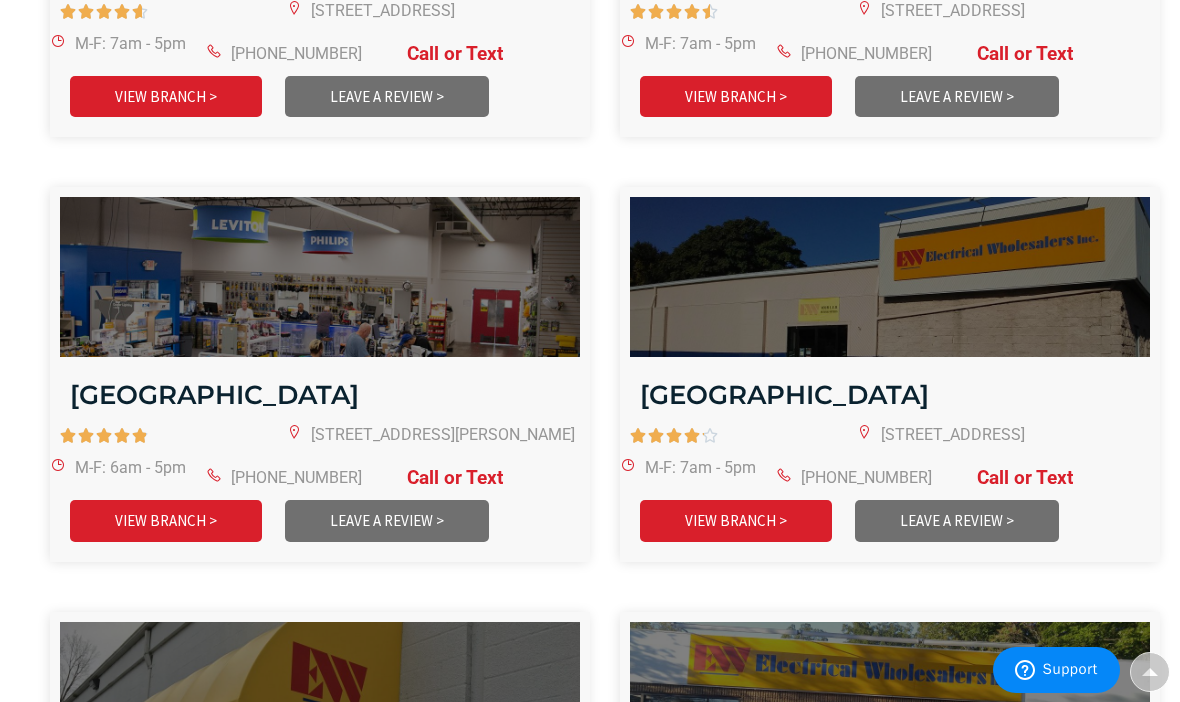 click on "VIEW BRANCH >" at bounding box center [166, 520] 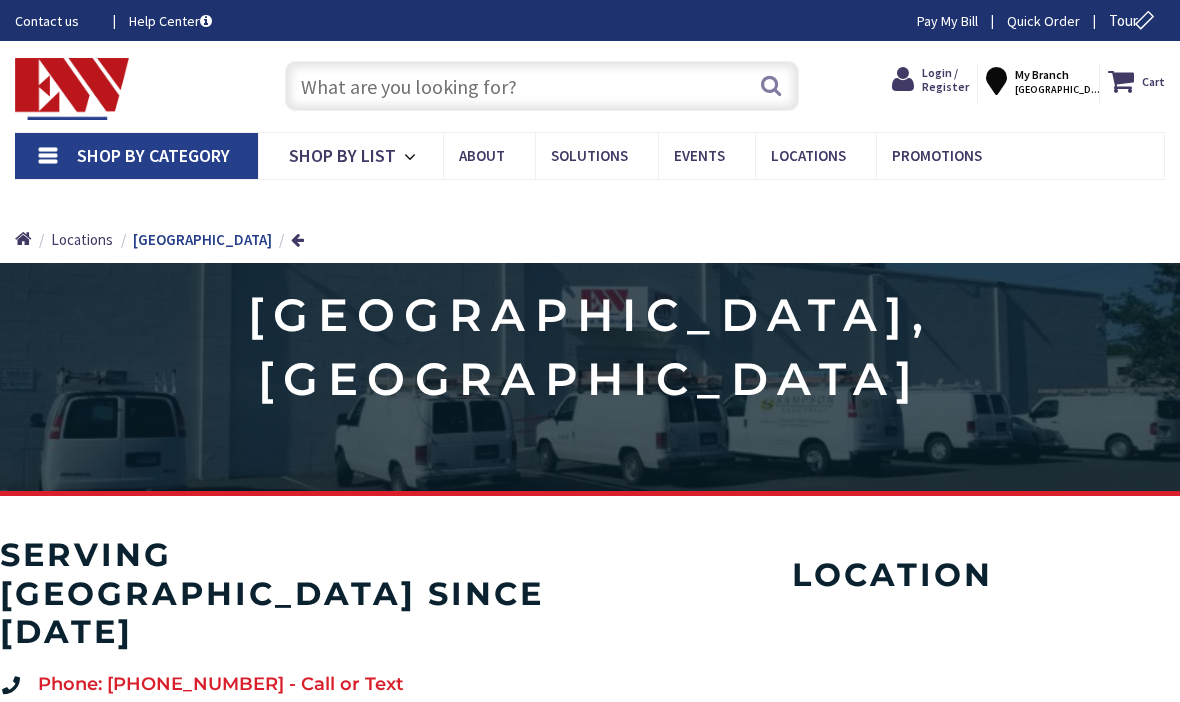 scroll, scrollTop: 0, scrollLeft: 0, axis: both 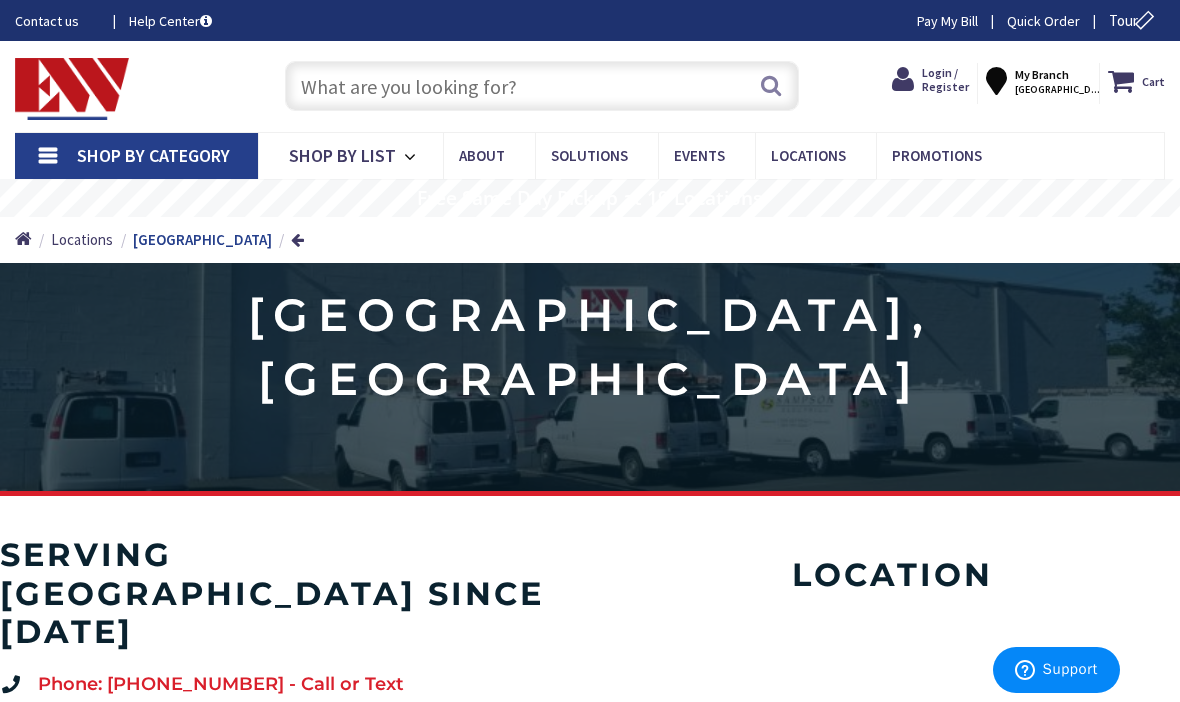 click at bounding box center [542, 86] 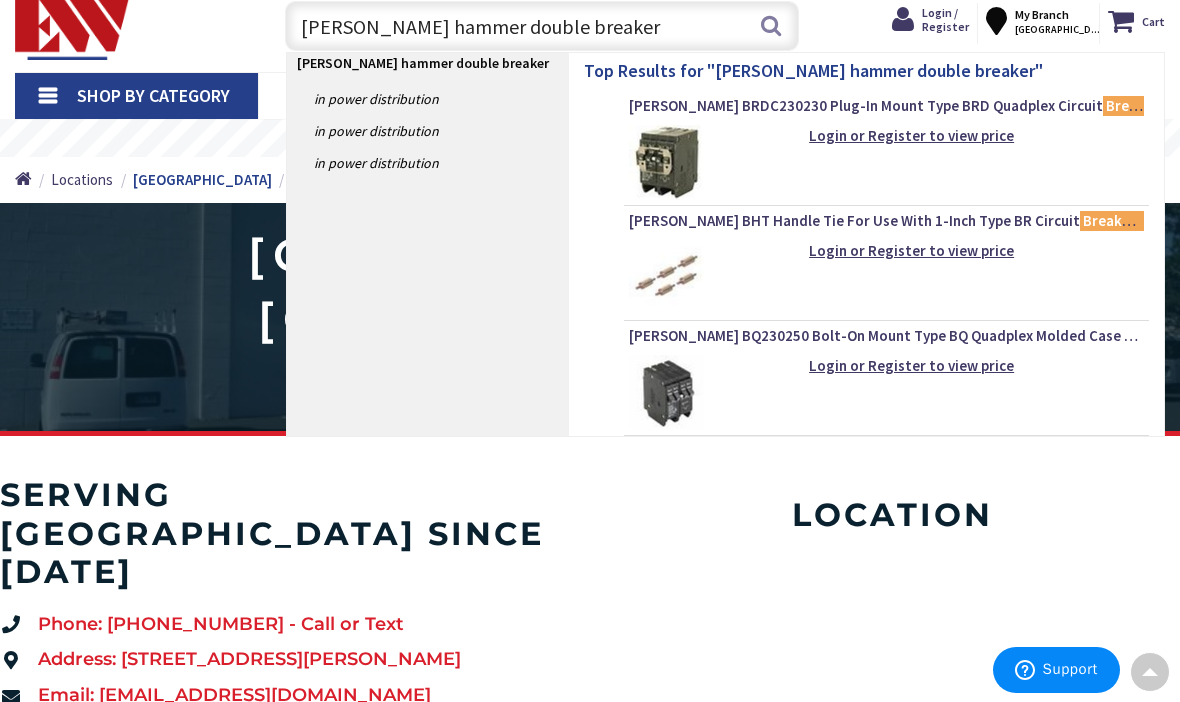 scroll, scrollTop: 0, scrollLeft: 0, axis: both 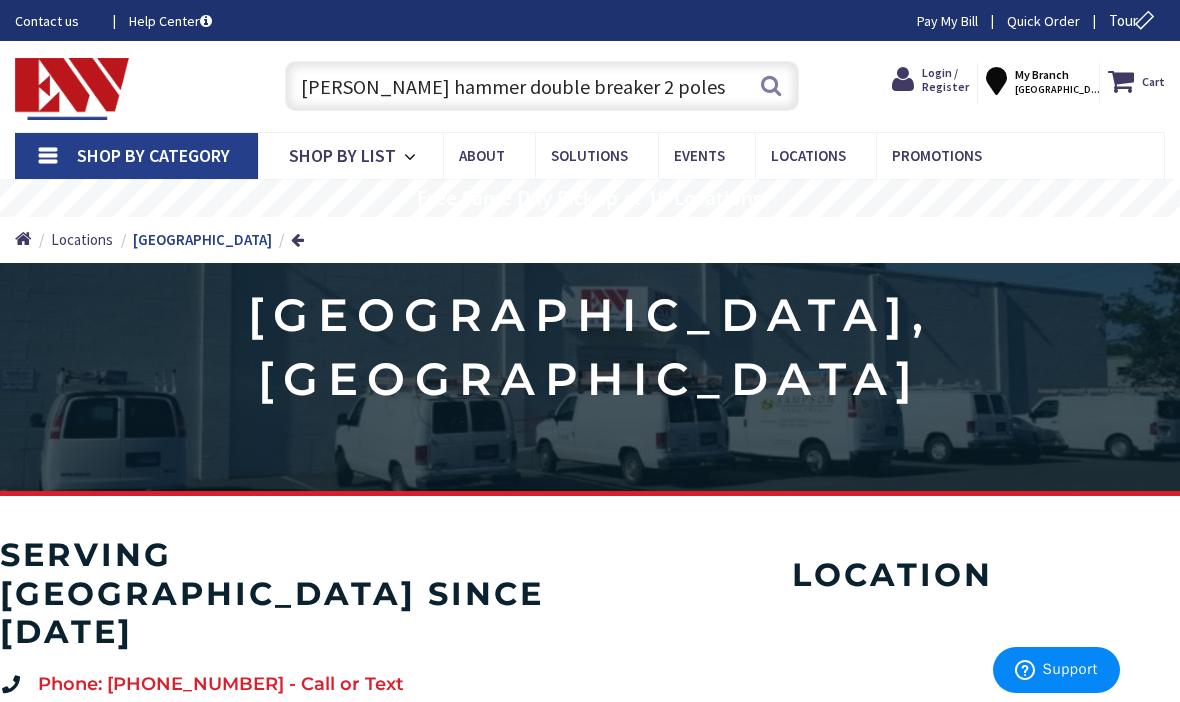 type on "Cutler hammer double breaker 2 poles" 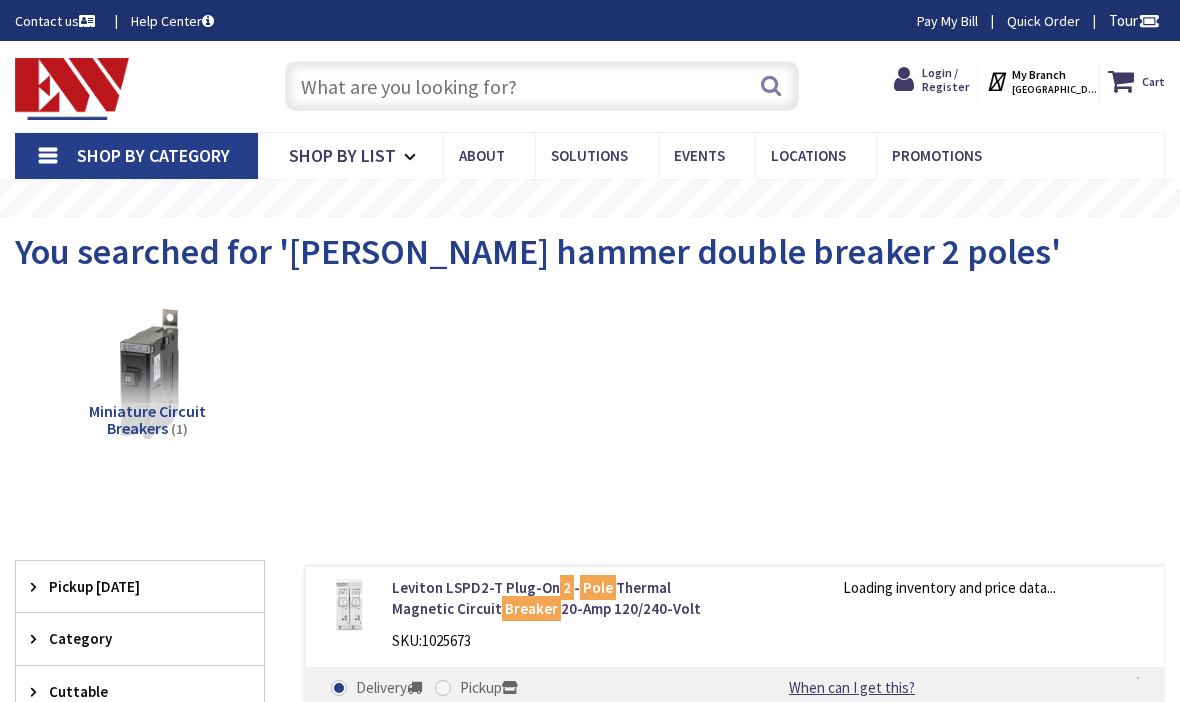 scroll, scrollTop: 0, scrollLeft: 0, axis: both 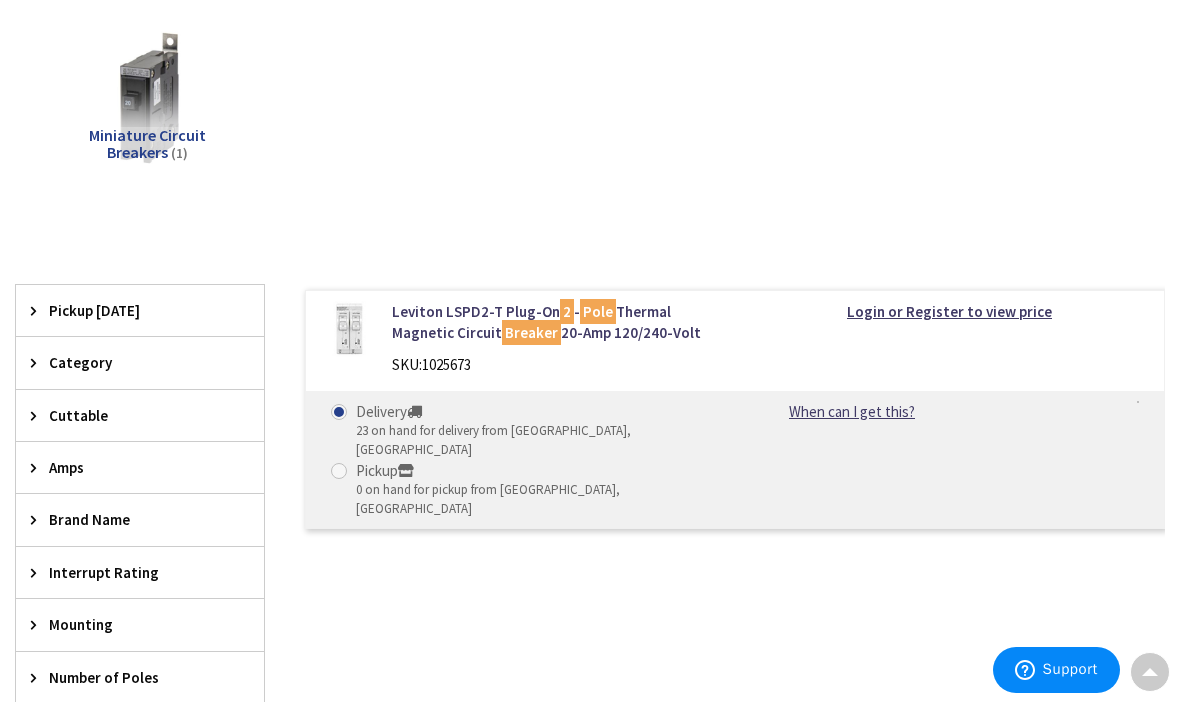 click on "Amps" at bounding box center (130, 467) 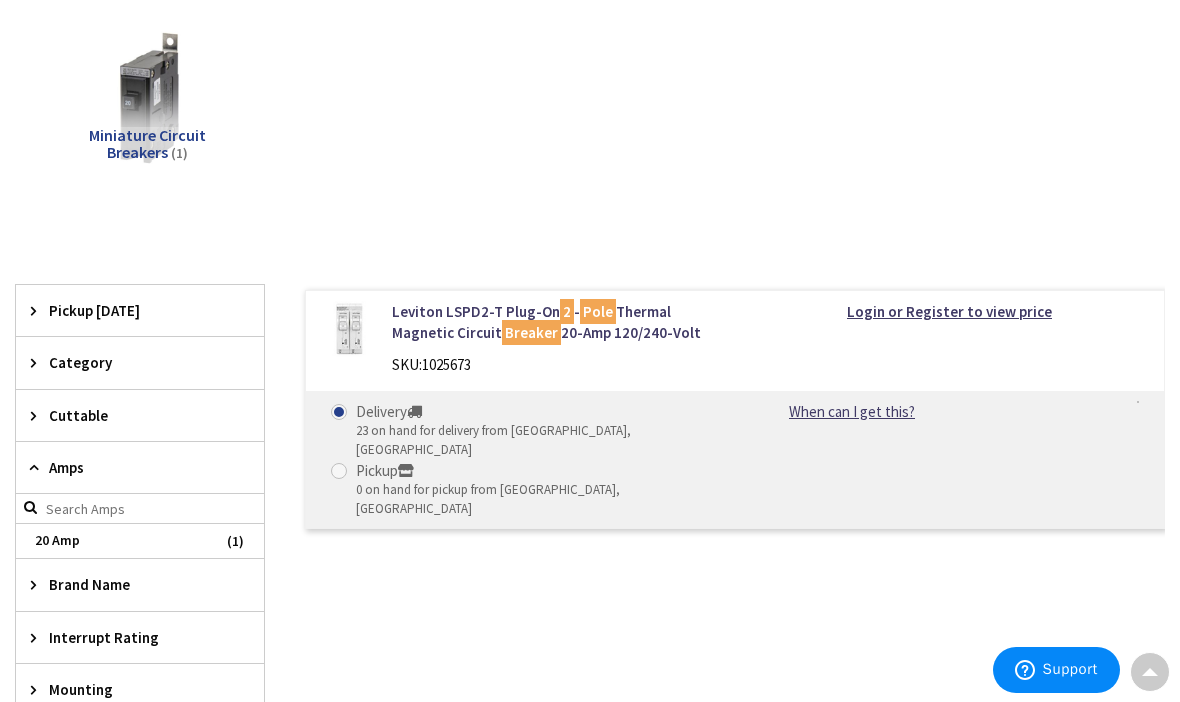 click on "Amps" at bounding box center (130, 467) 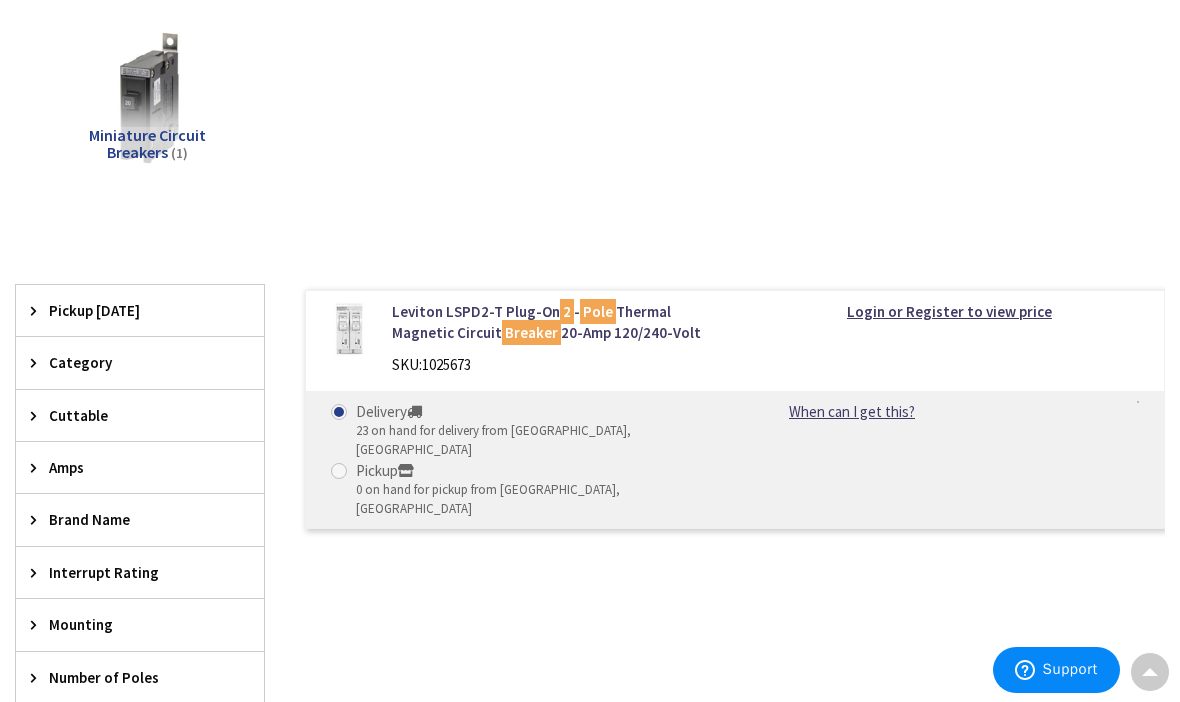 click on "Amps" at bounding box center [130, 467] 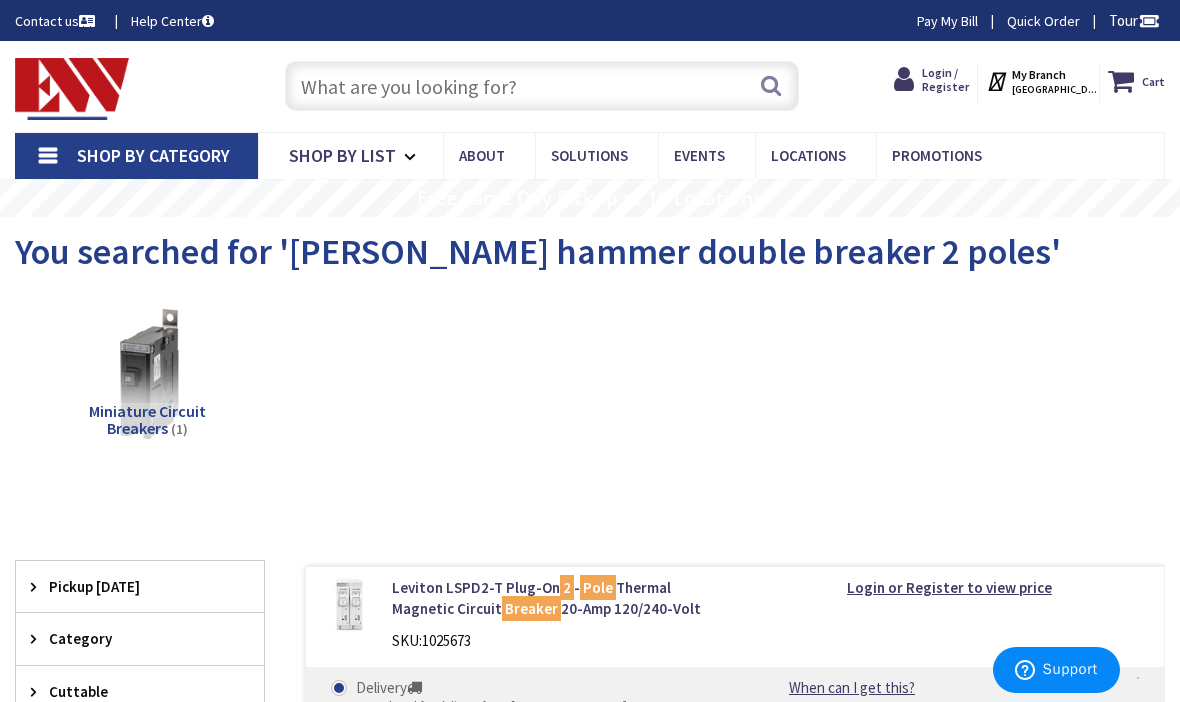 scroll, scrollTop: 4, scrollLeft: 0, axis: vertical 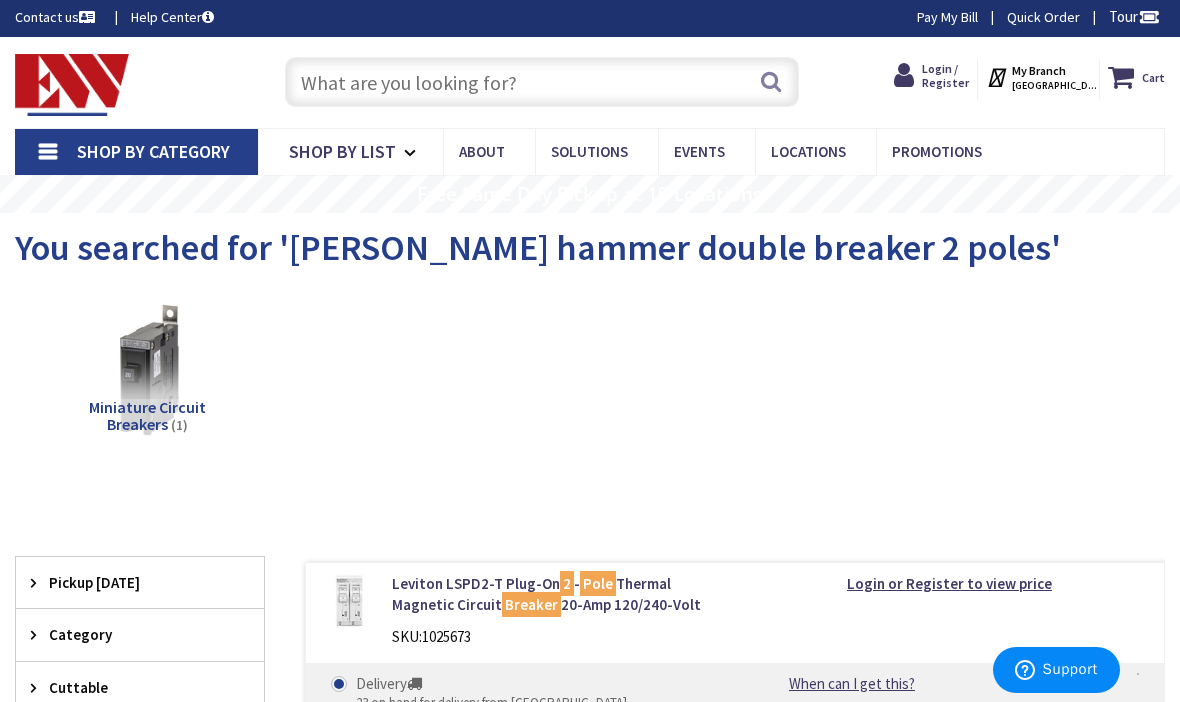click on "View Subcategories
Miniature Circuit Breakers
(1)
Clear all
No Products Found
We found a particular page for your request. Redirecting you now...
Filter
Filters
1 item
Pickup Today
Fairfield (5.13 mi)   (1)   Norwalk (13.4 mi)   (1)   Stamford (22.03 mi)   (1)   Middletown (35.64 mi)   (1)   Hartford (45.34 mi)   (1)   Manchester (53.45 mi)   (1)   New London (55.86 mi)   (1)   Norwich (59.72 mi)   (1)
close
Category" at bounding box center [590, 693] 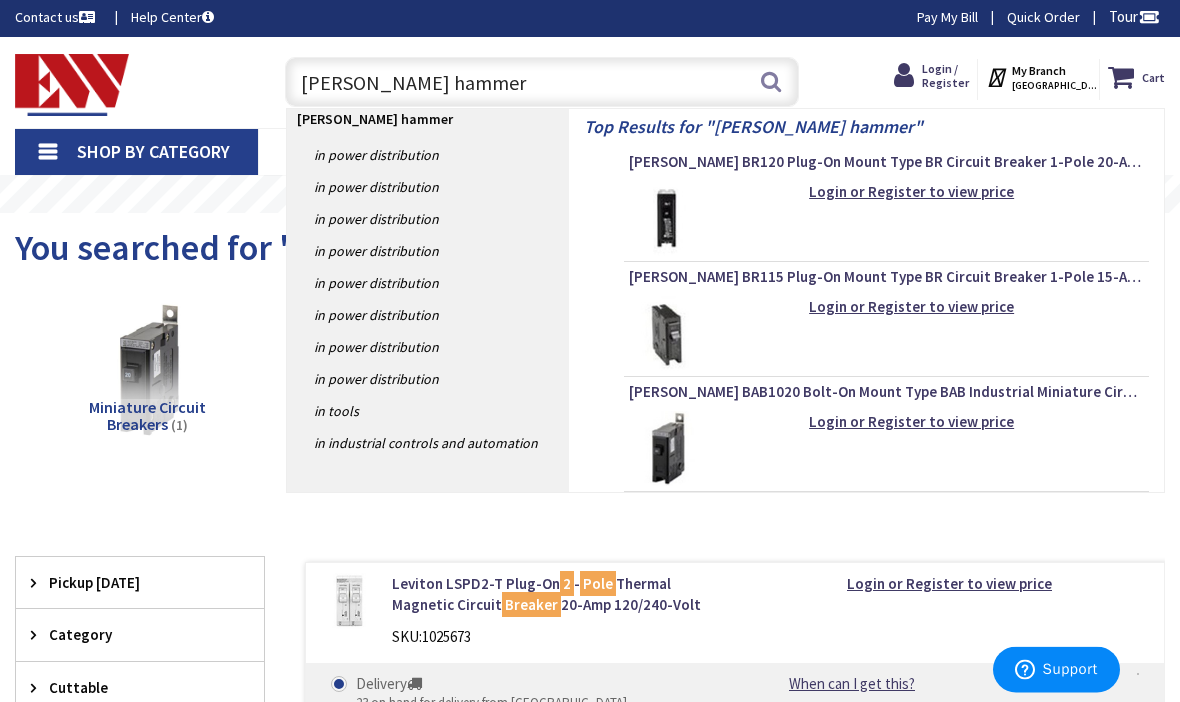 scroll, scrollTop: 2, scrollLeft: 0, axis: vertical 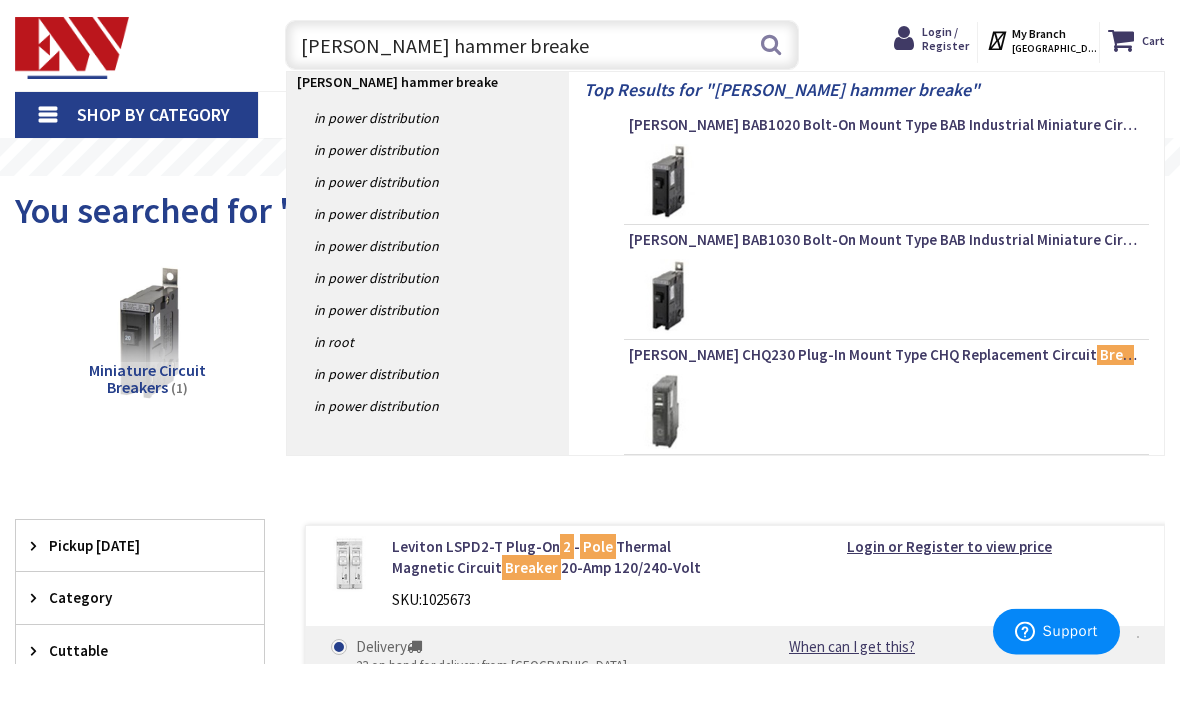 type on "Cutler hammer breaker" 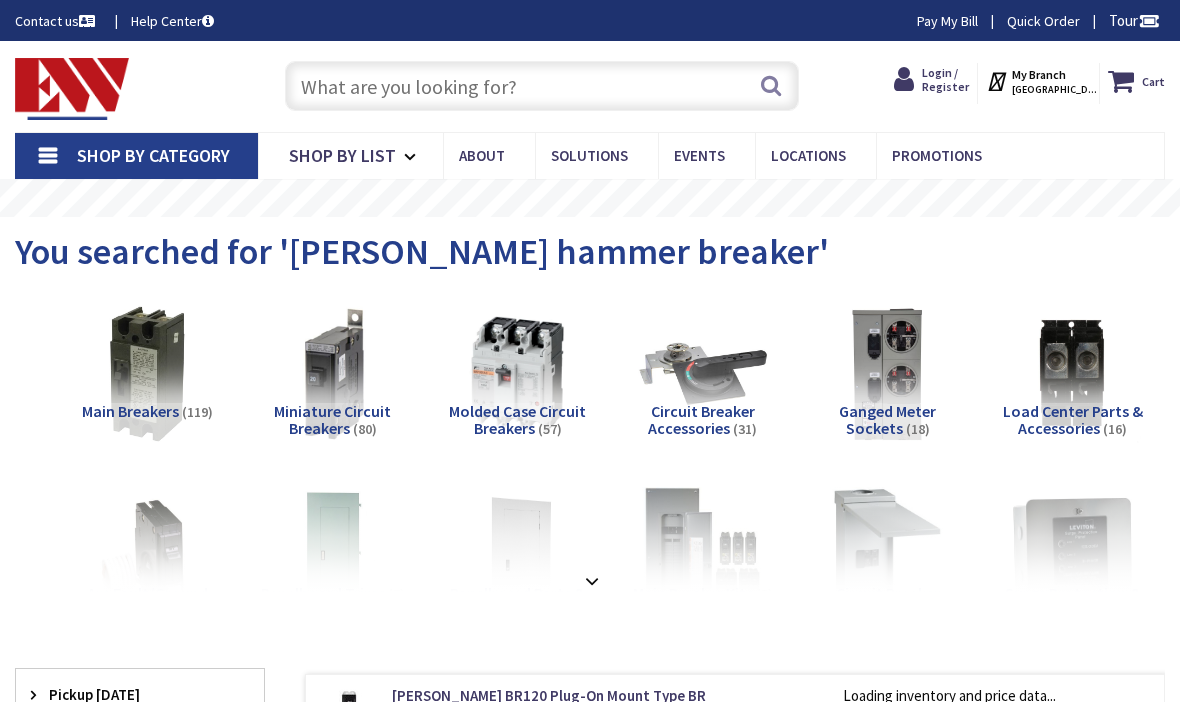 scroll, scrollTop: 0, scrollLeft: 0, axis: both 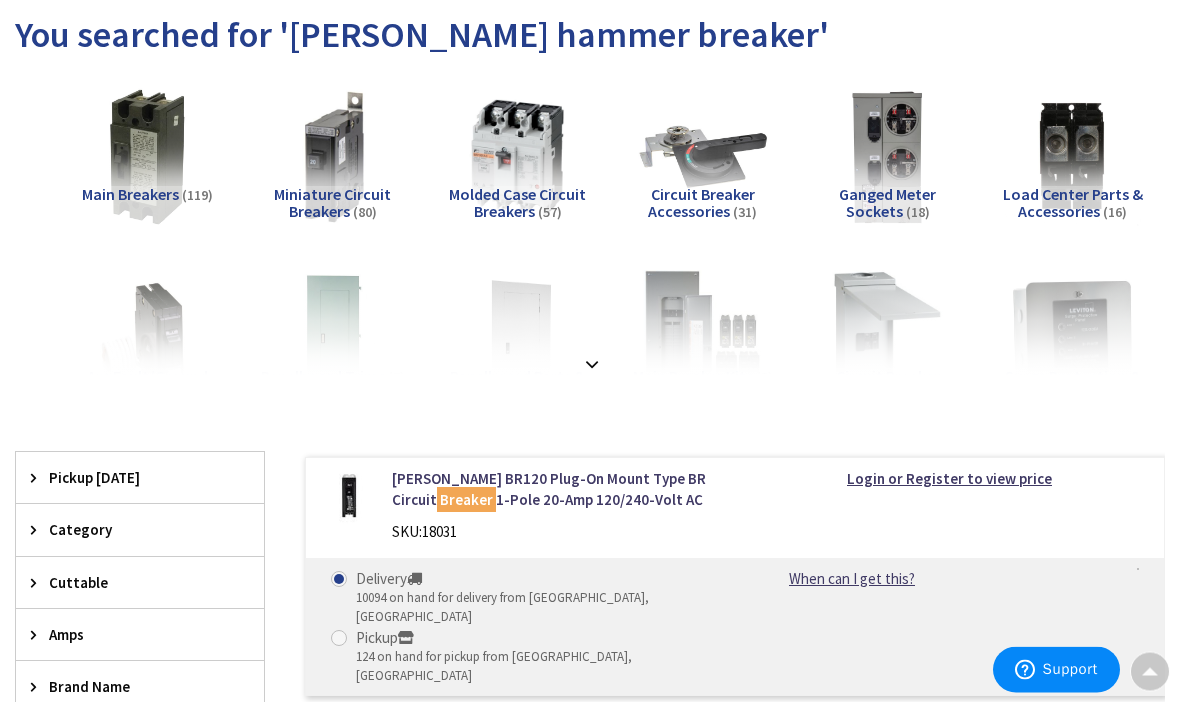 click at bounding box center [592, 358] 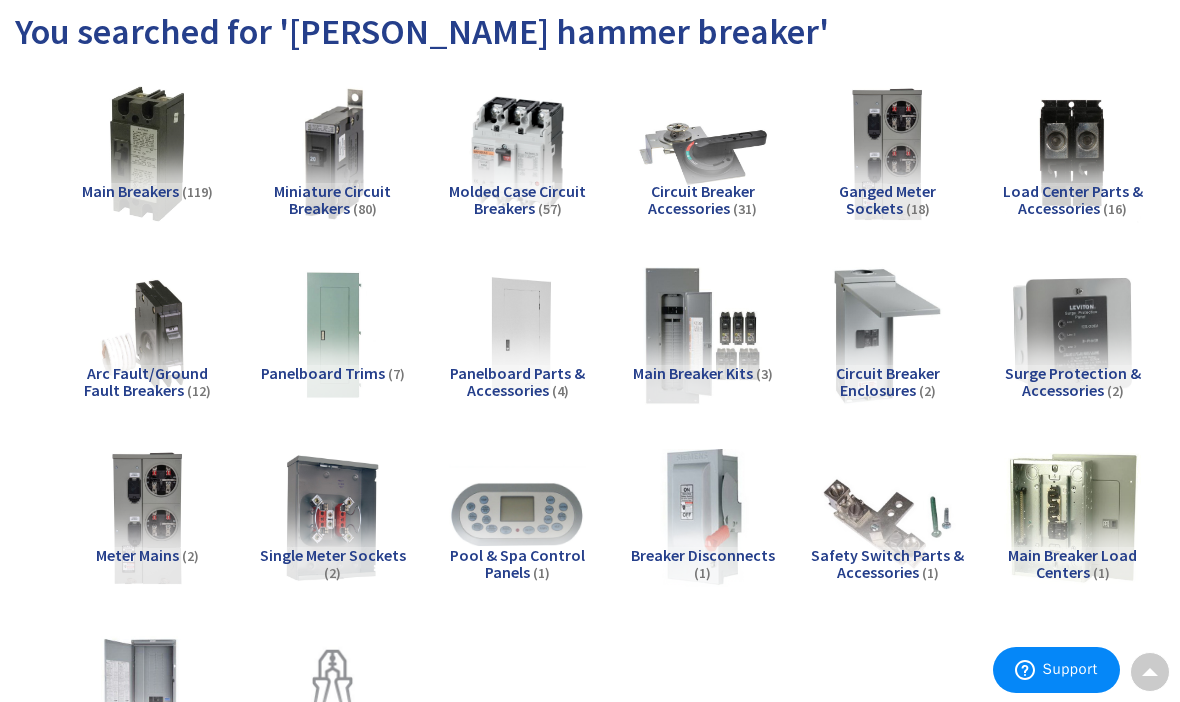 scroll, scrollTop: 0, scrollLeft: 0, axis: both 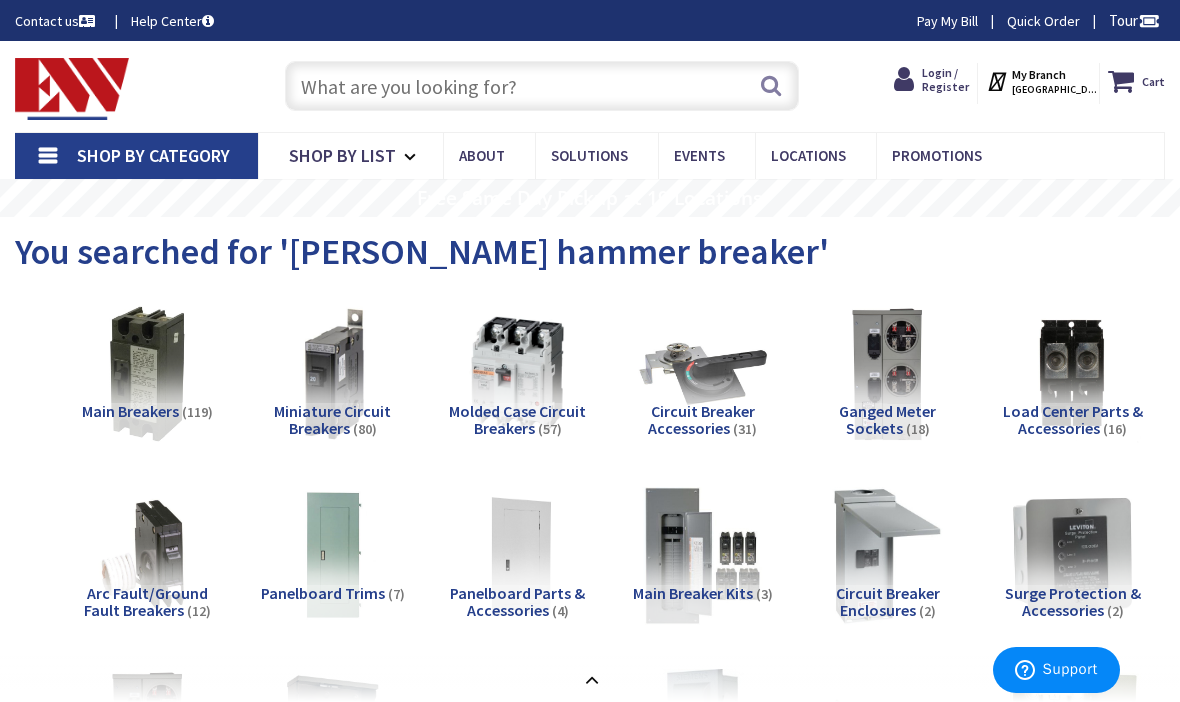 click at bounding box center [542, 86] 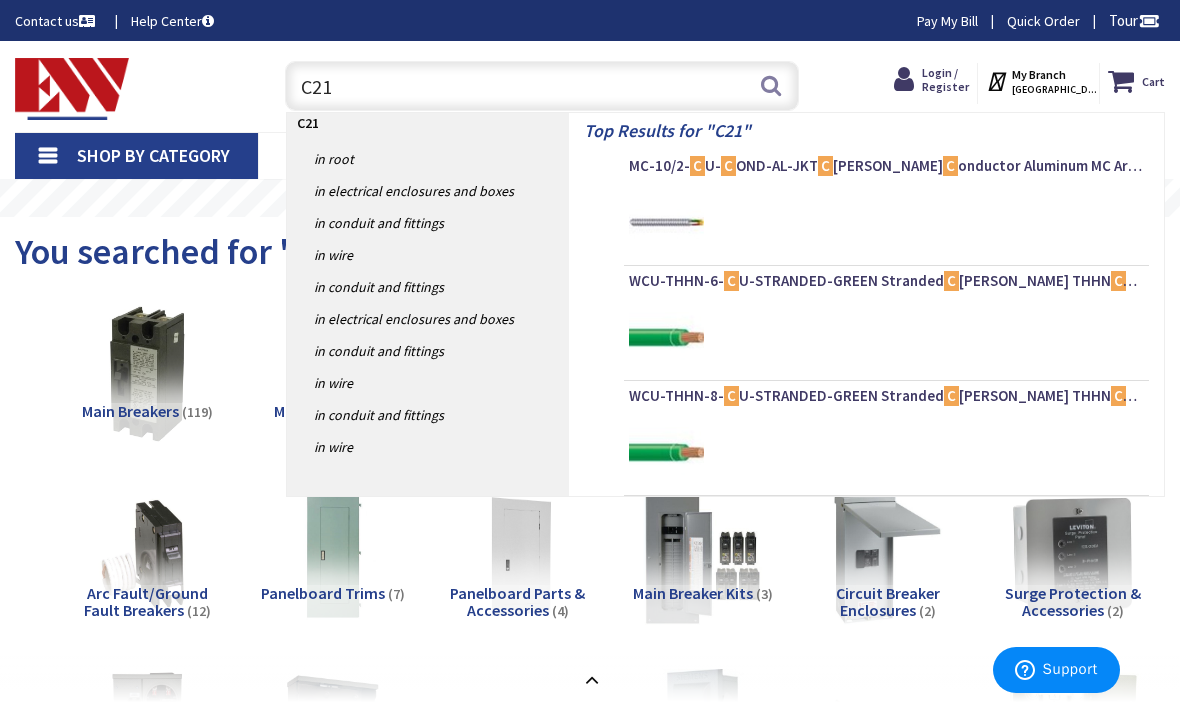 type on "C215" 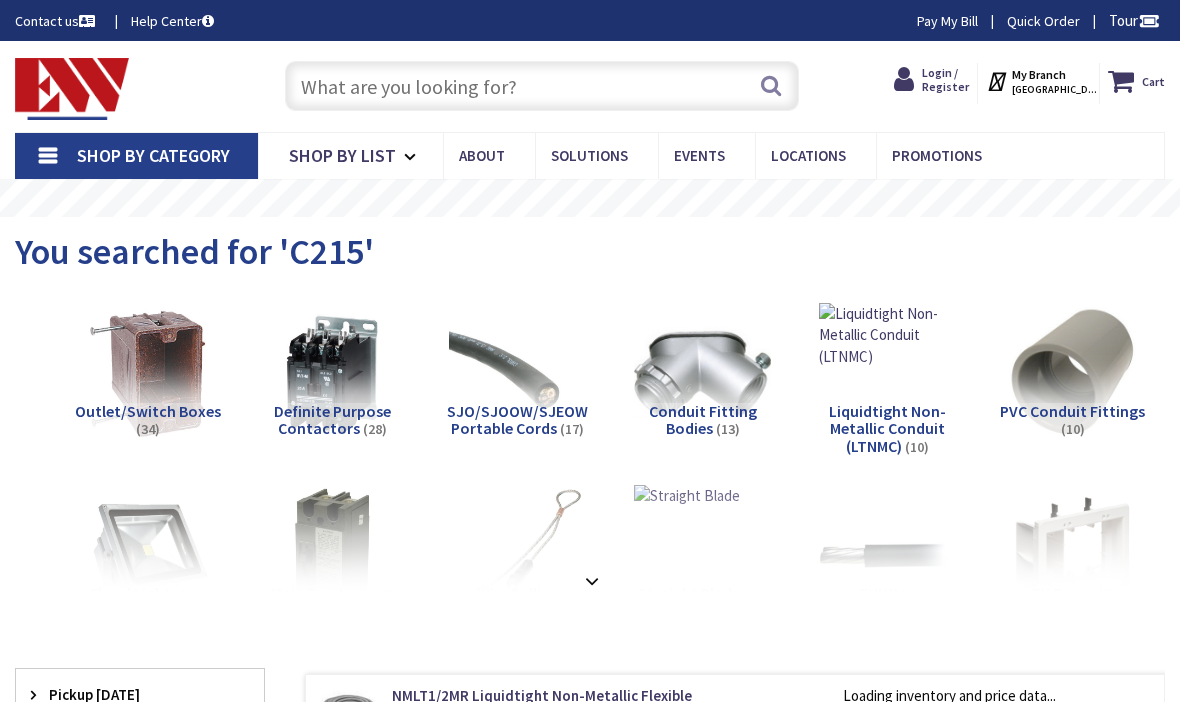 scroll, scrollTop: 0, scrollLeft: 0, axis: both 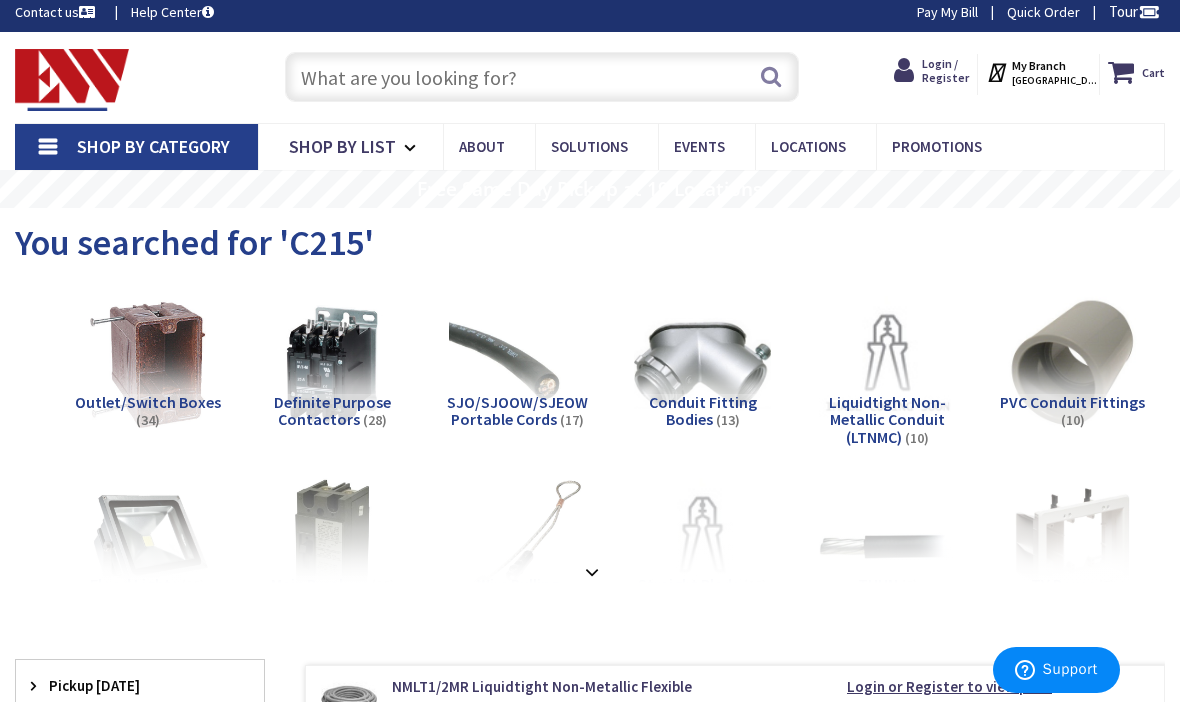 click at bounding box center [542, 77] 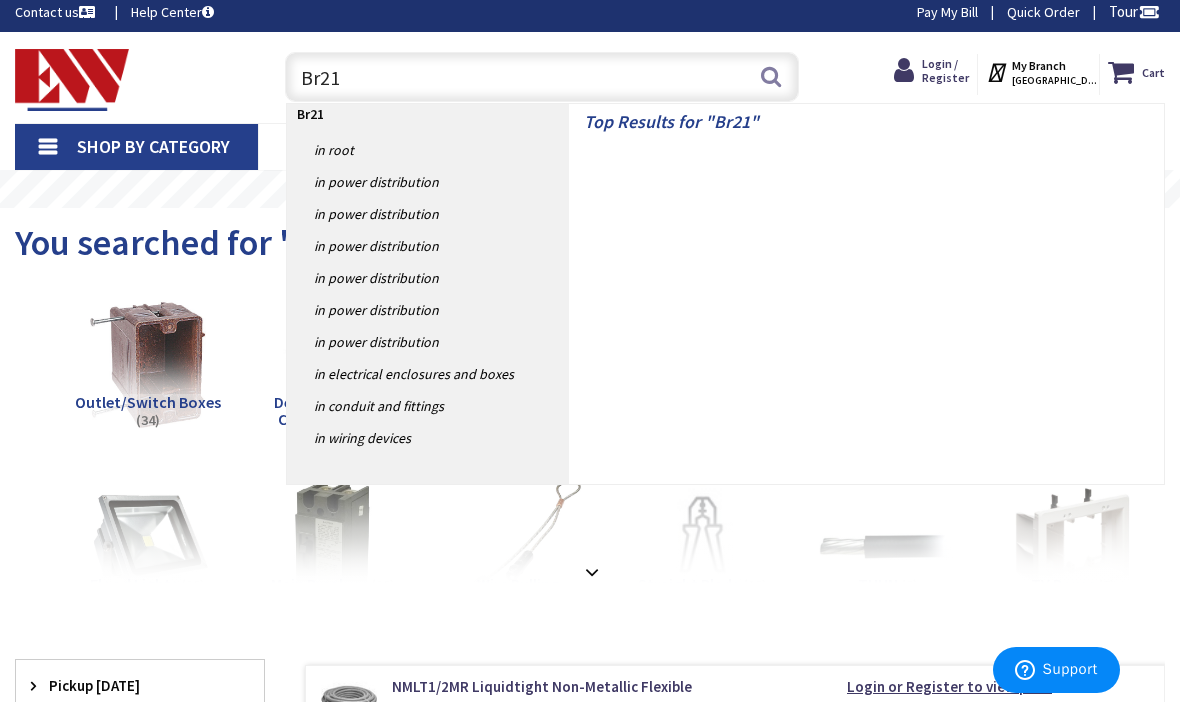 type on "Br216" 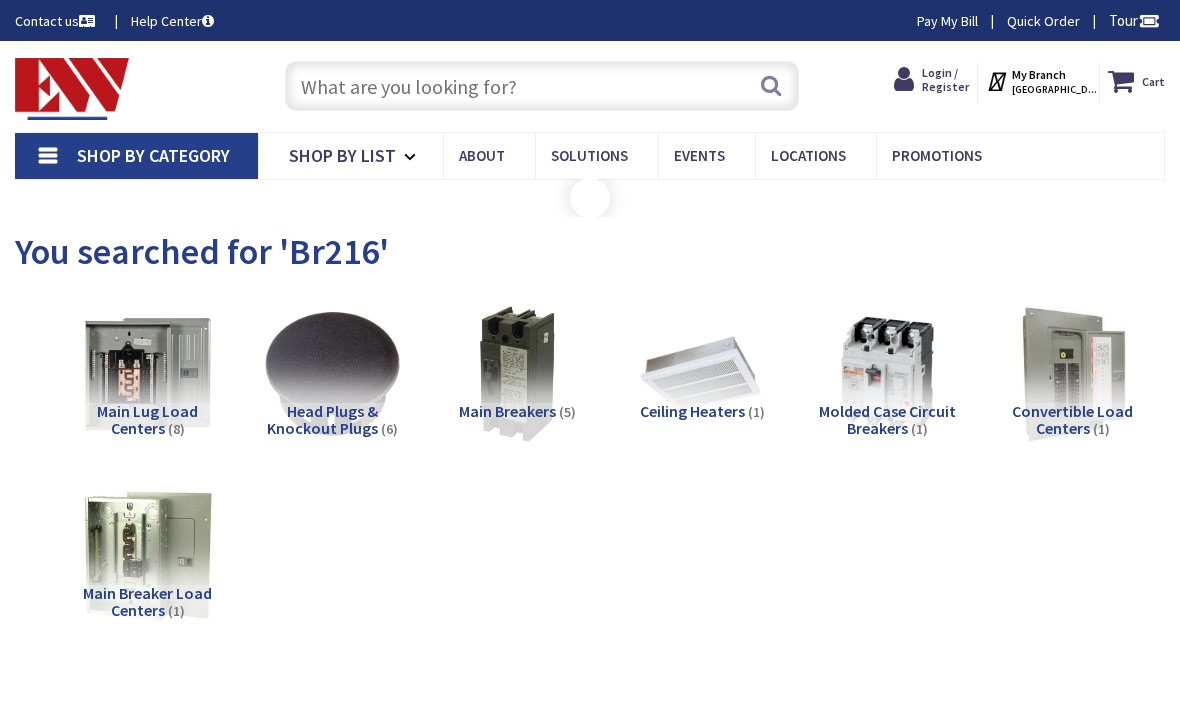 scroll, scrollTop: 300, scrollLeft: 0, axis: vertical 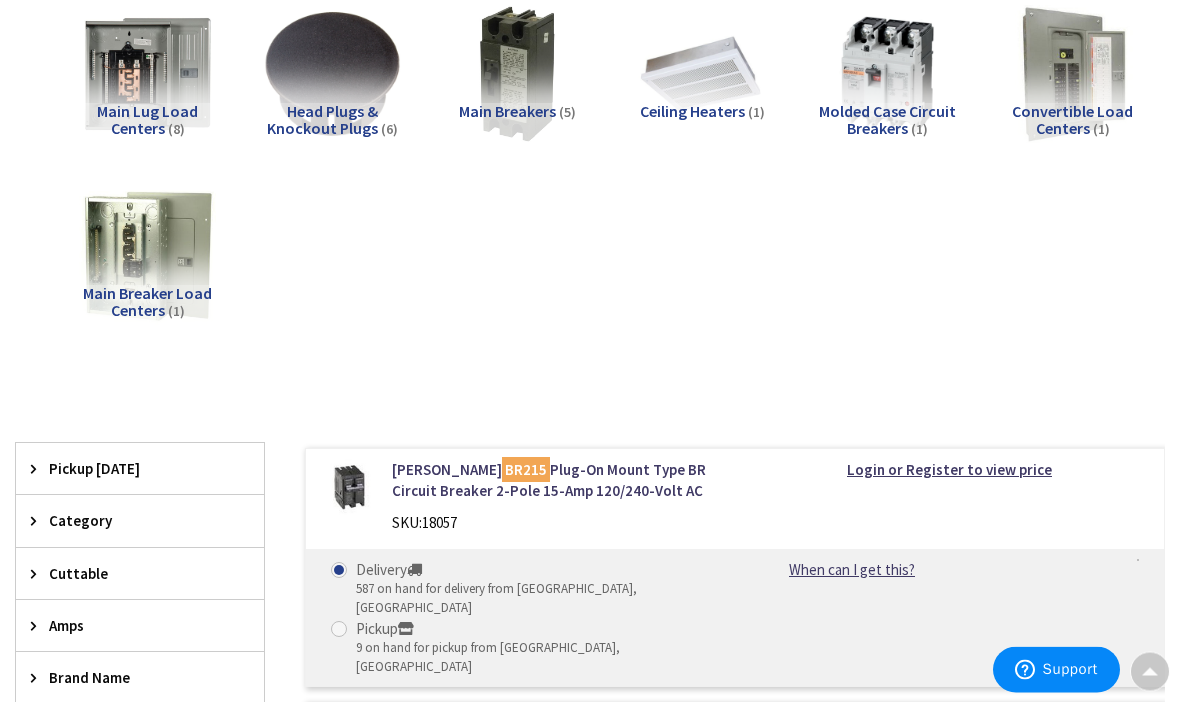 click on "Eaton  BR215  Plug-On Mount Type BR Circuit Breaker 2-Pole 15-Amp 120/240-Volt AC" at bounding box center (556, 481) 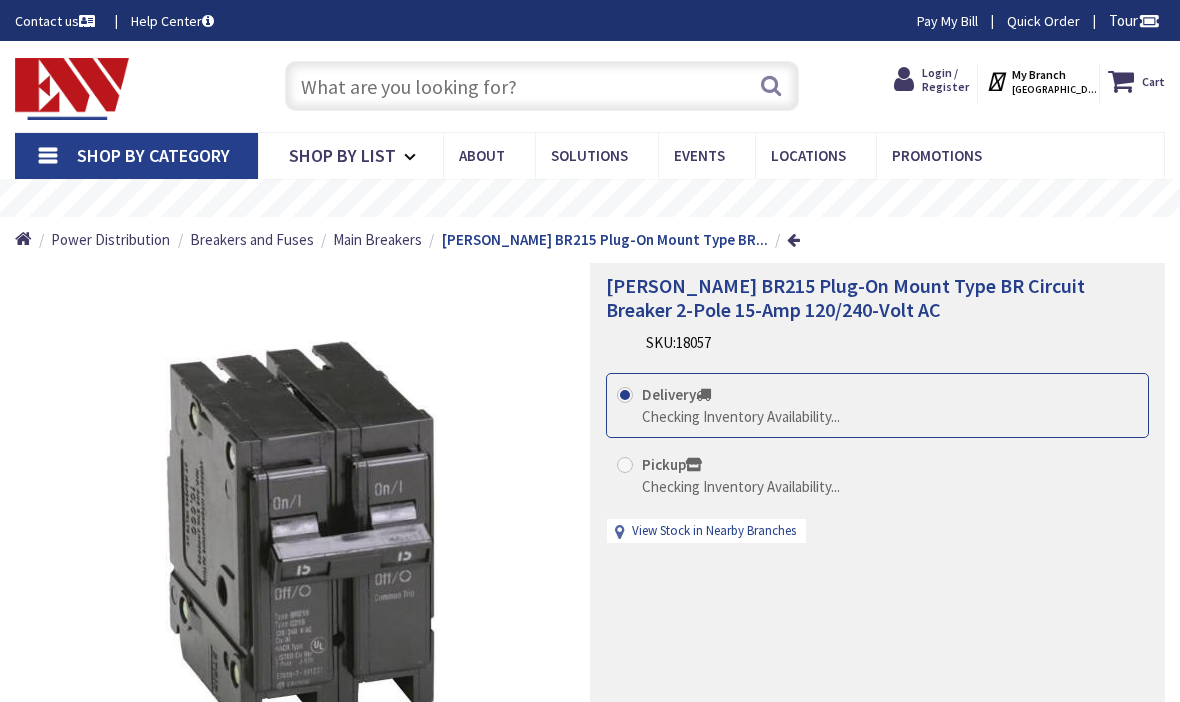 scroll, scrollTop: 0, scrollLeft: 0, axis: both 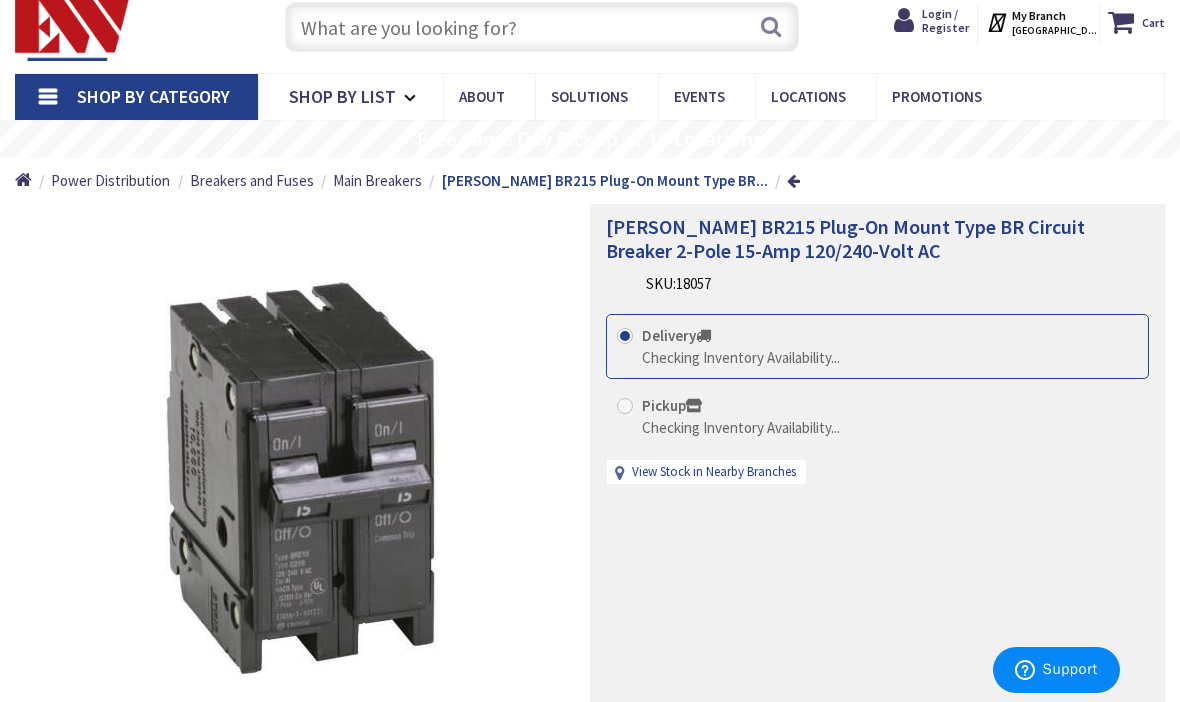 click on "Pickup
Checking Inventory Availability..." at bounding box center [628, 405] 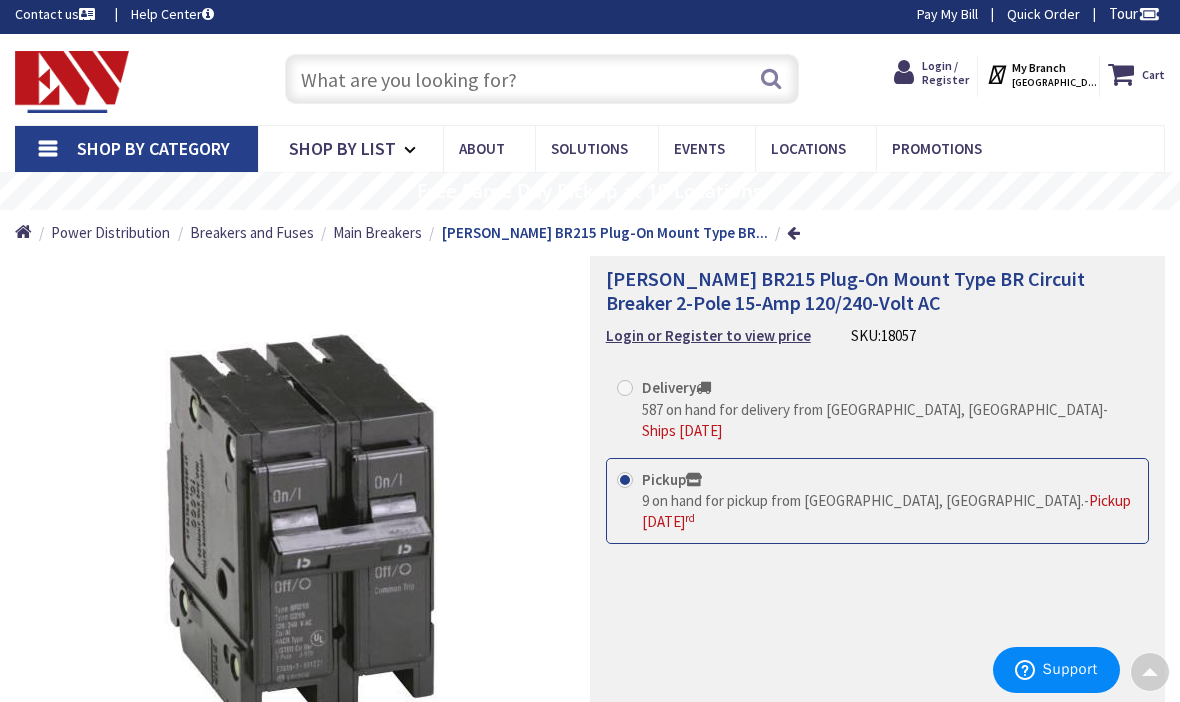scroll, scrollTop: 0, scrollLeft: 0, axis: both 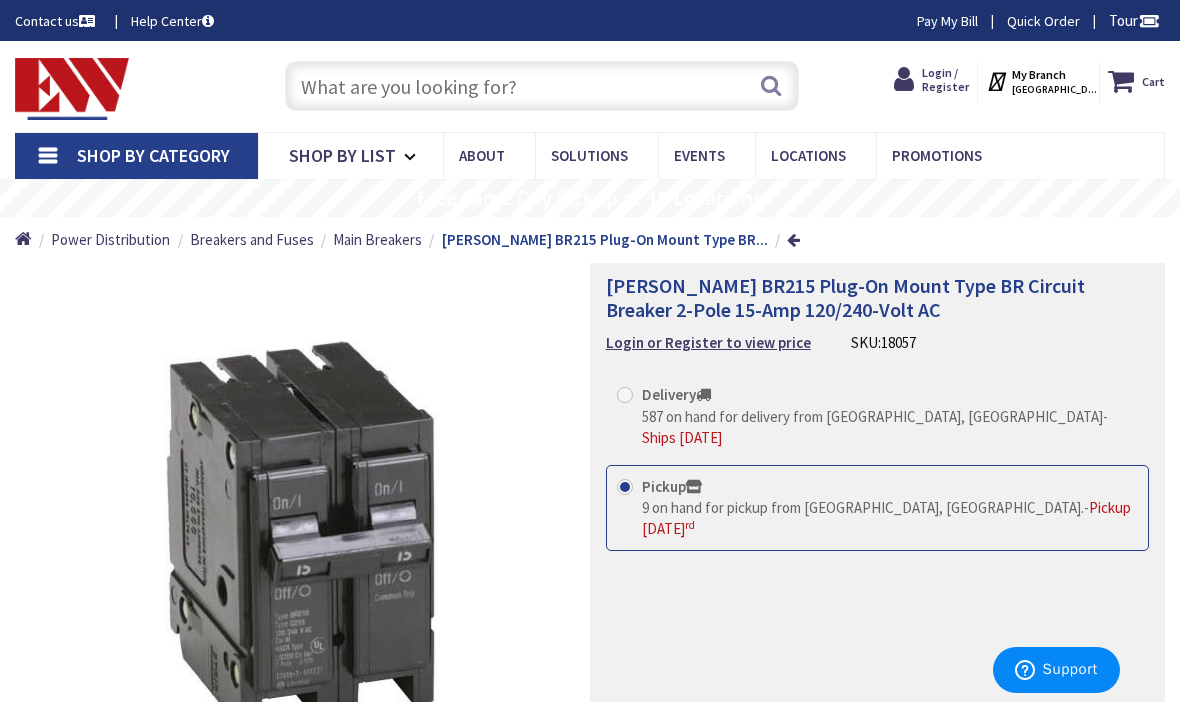 click on "Pickup Thursday, July 3 rd" at bounding box center (886, 518) 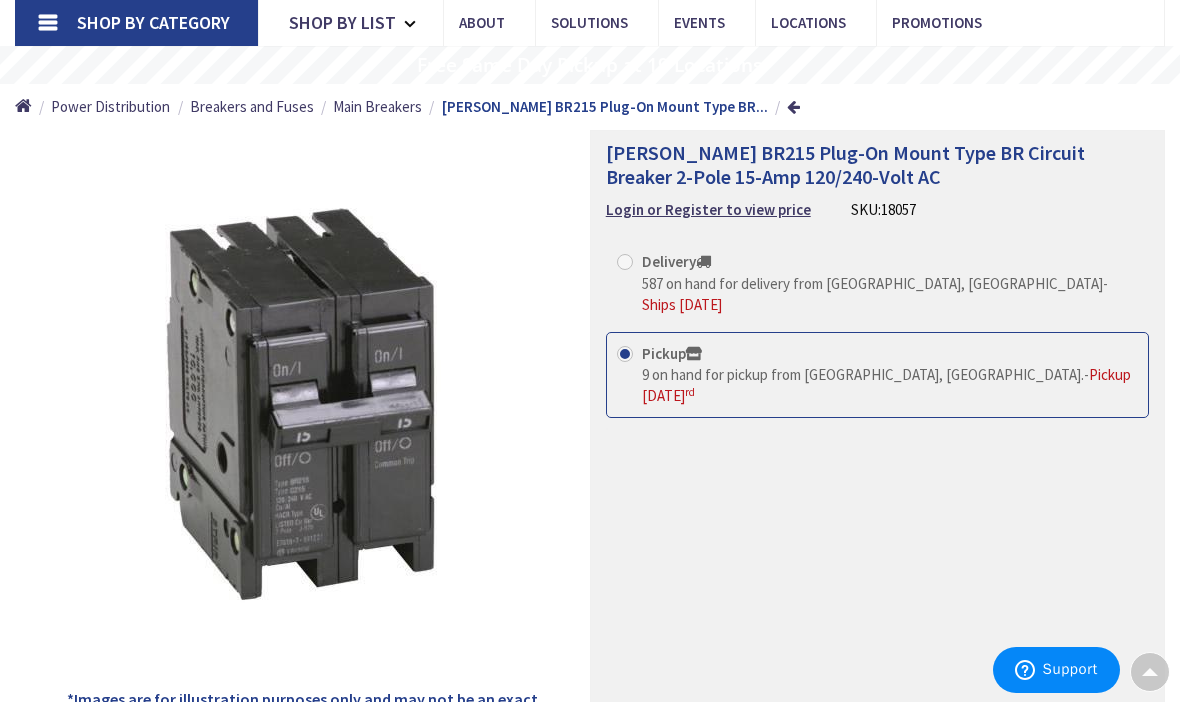 scroll, scrollTop: 100, scrollLeft: 0, axis: vertical 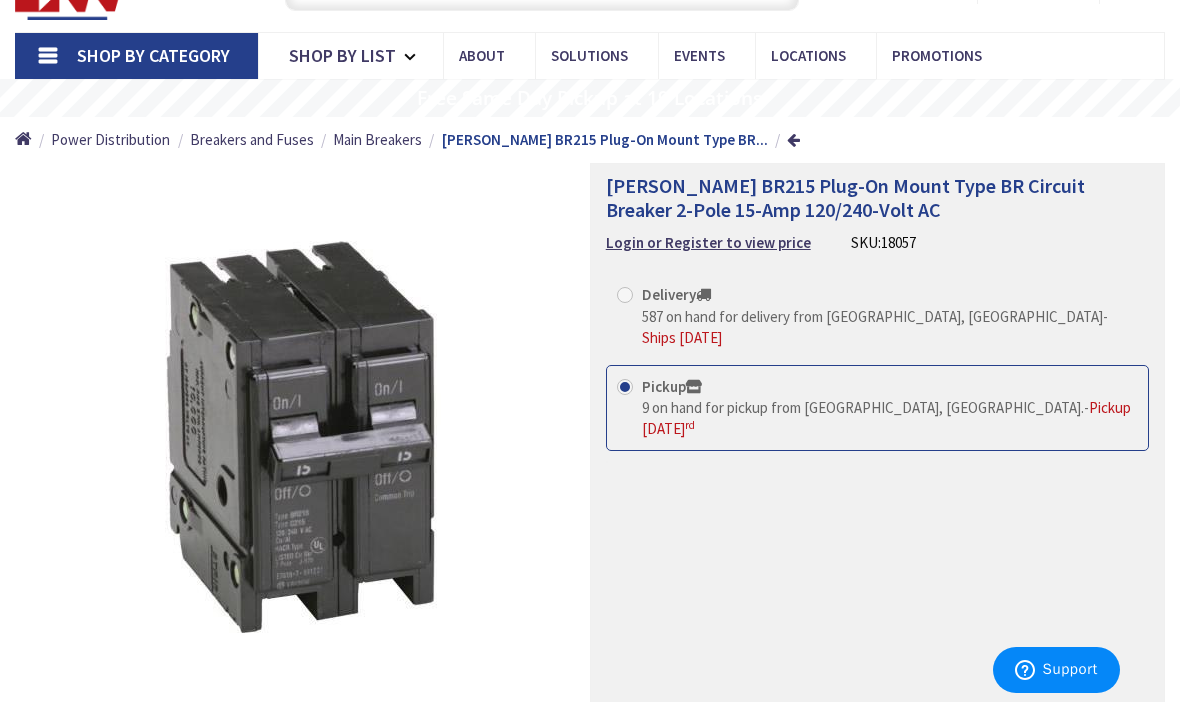 click on "Login or Register to view price" at bounding box center (708, 242) 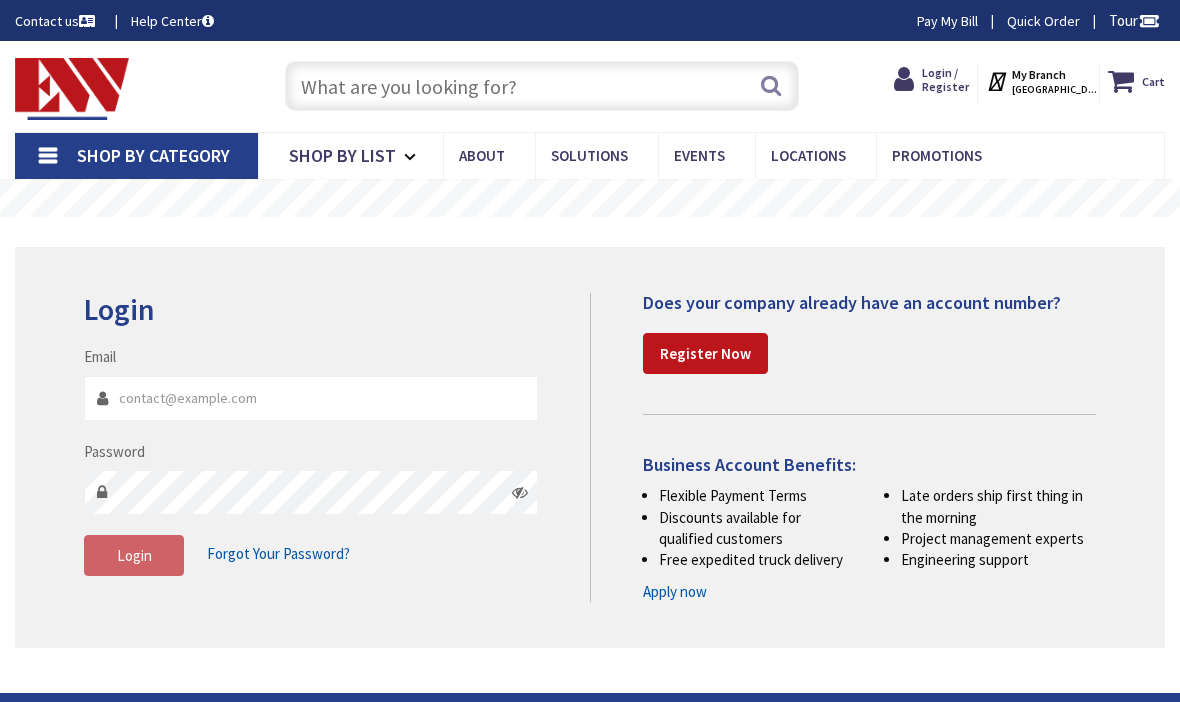 scroll, scrollTop: 0, scrollLeft: 0, axis: both 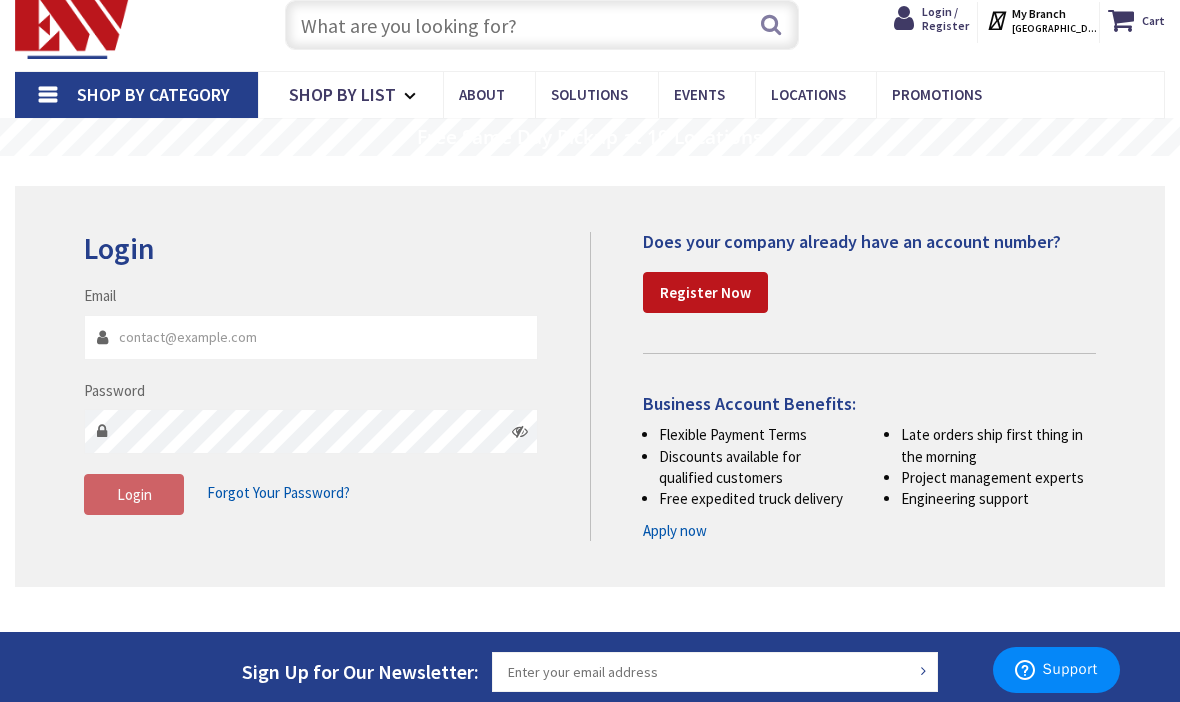 click on "Register Now" at bounding box center [705, 293] 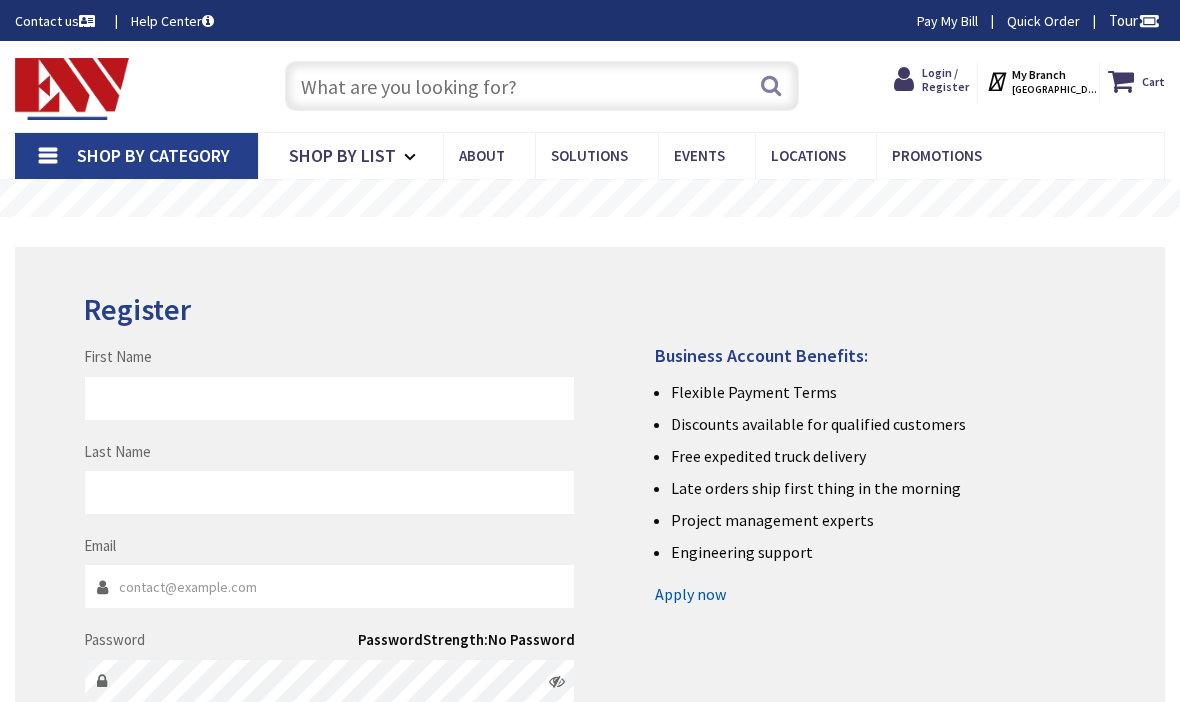 scroll, scrollTop: 0, scrollLeft: 0, axis: both 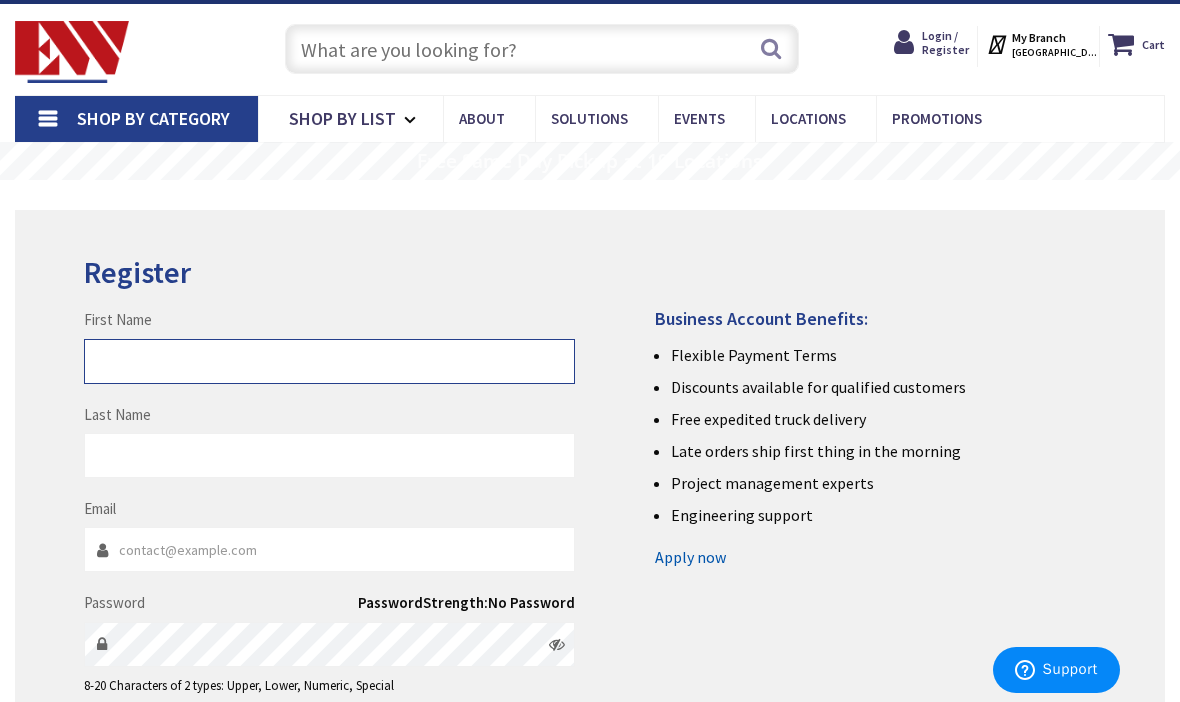 click on "First Name" at bounding box center (329, 361) 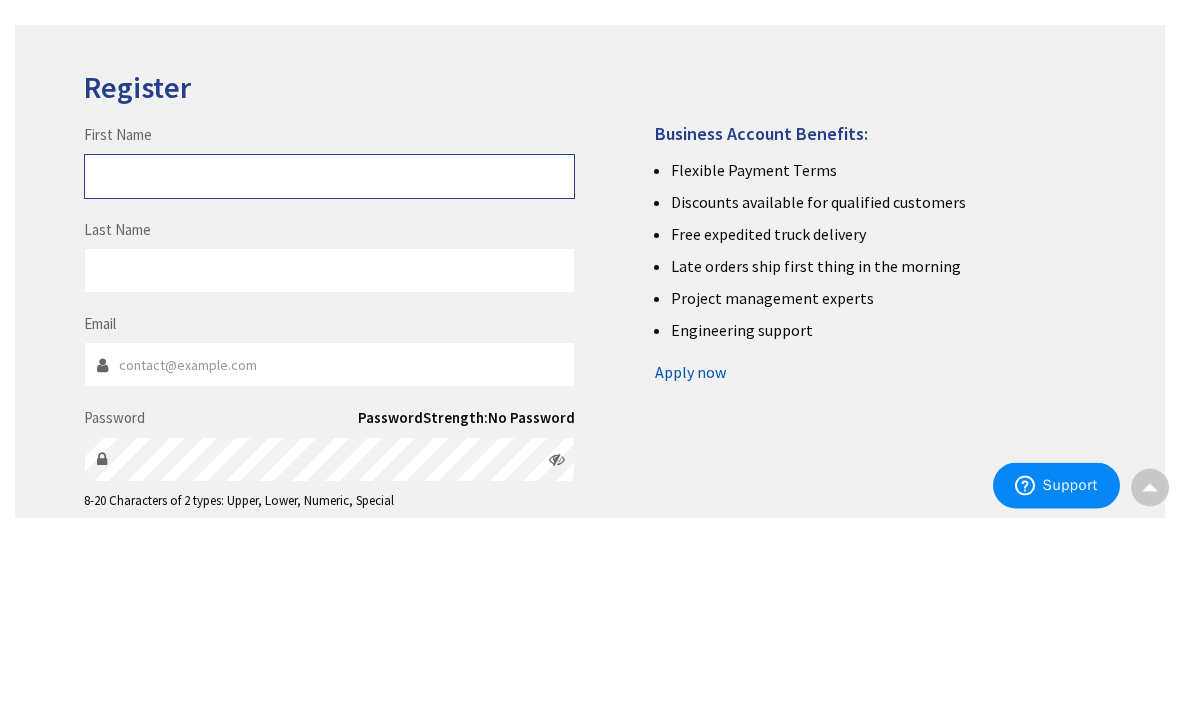 type on "Paul" 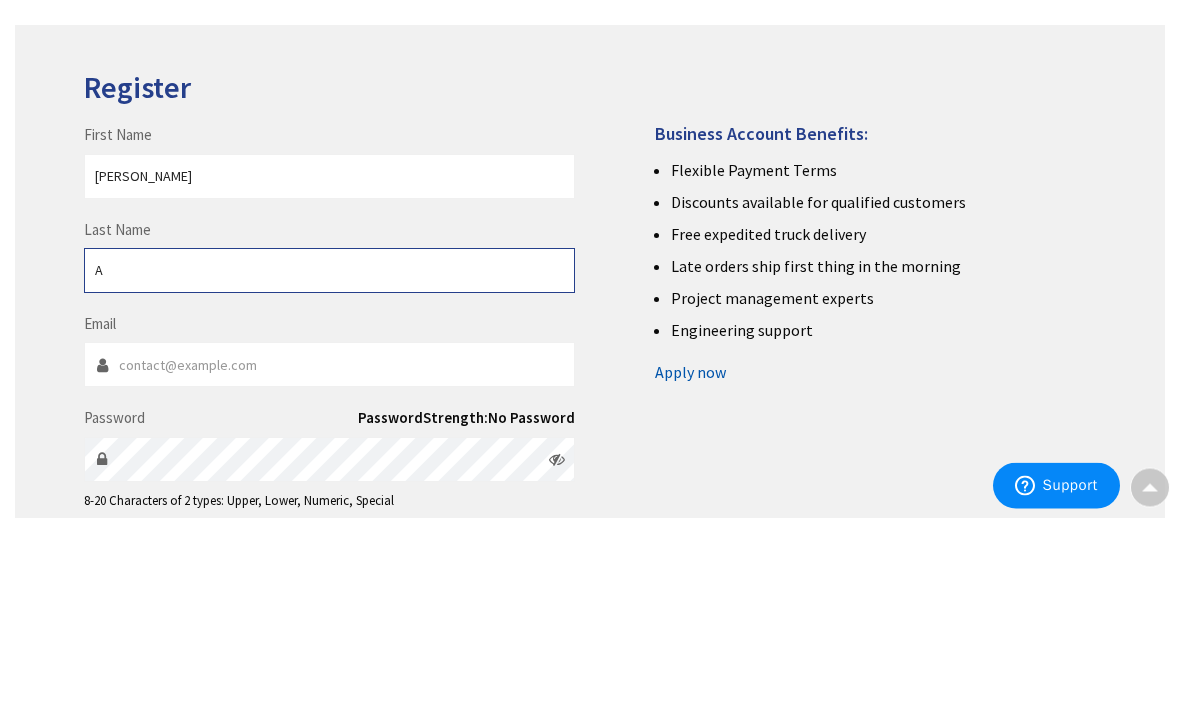 type on "A" 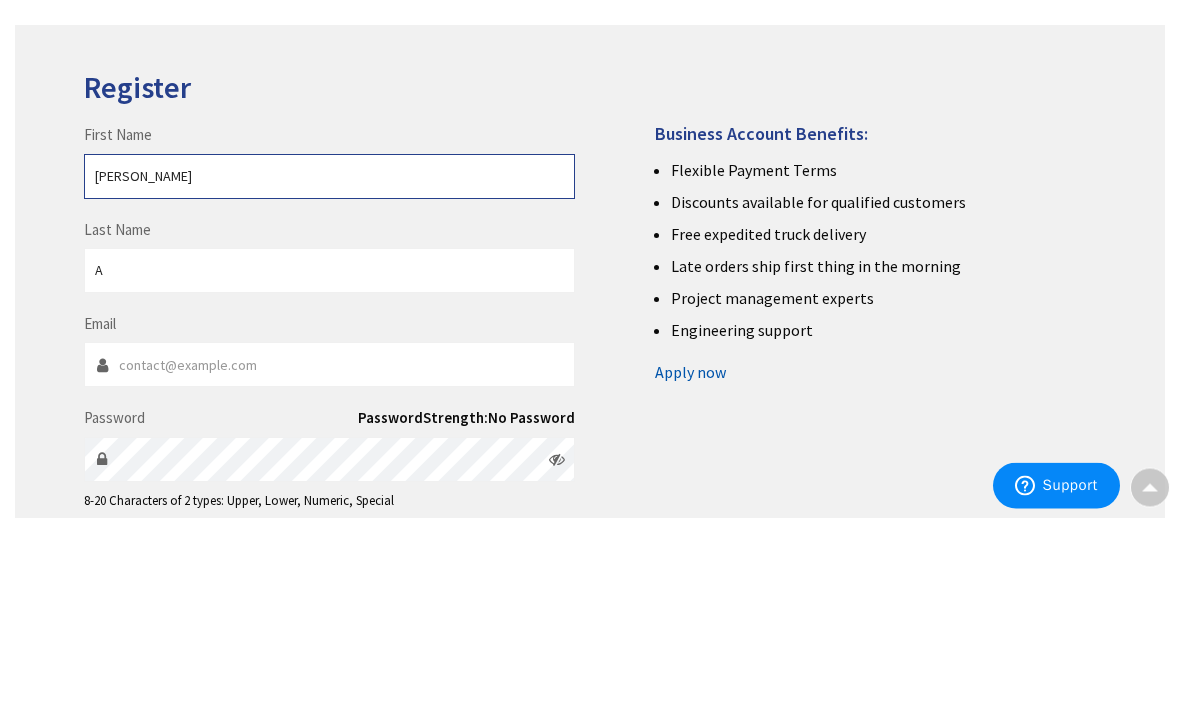 click on "Paul" at bounding box center (329, 361) 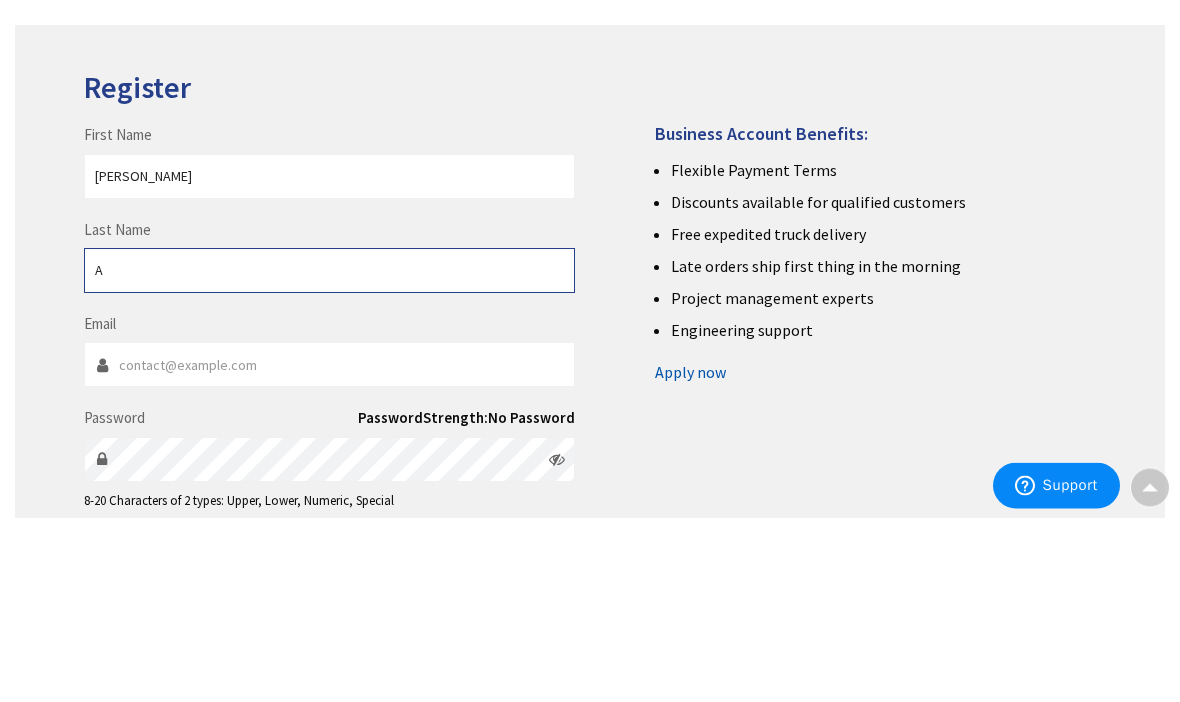 click on "A" at bounding box center [329, 455] 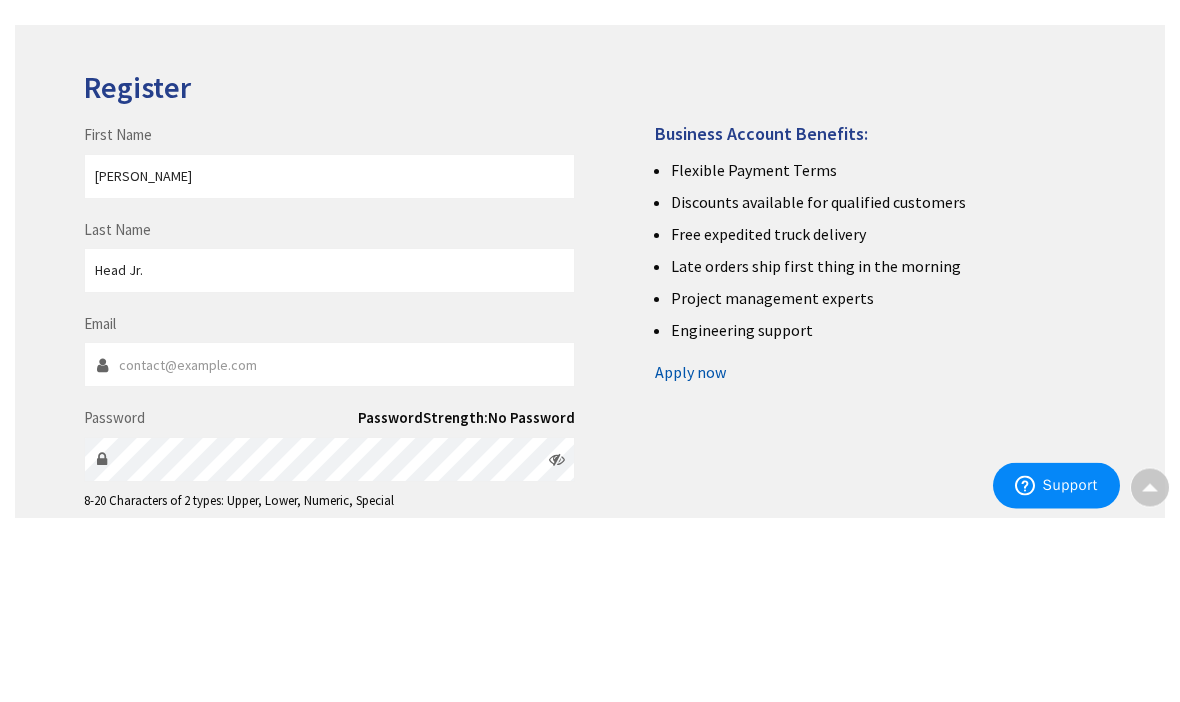 scroll, scrollTop: 222, scrollLeft: 0, axis: vertical 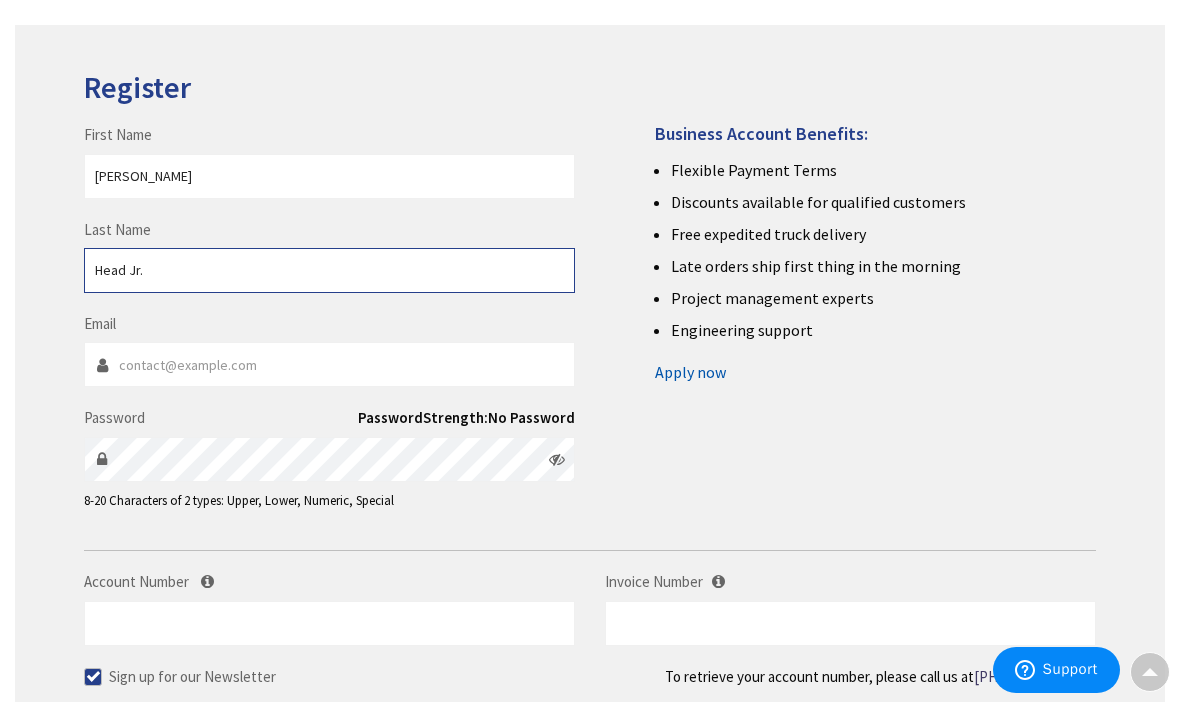 click on "Head Jr." at bounding box center [329, 270] 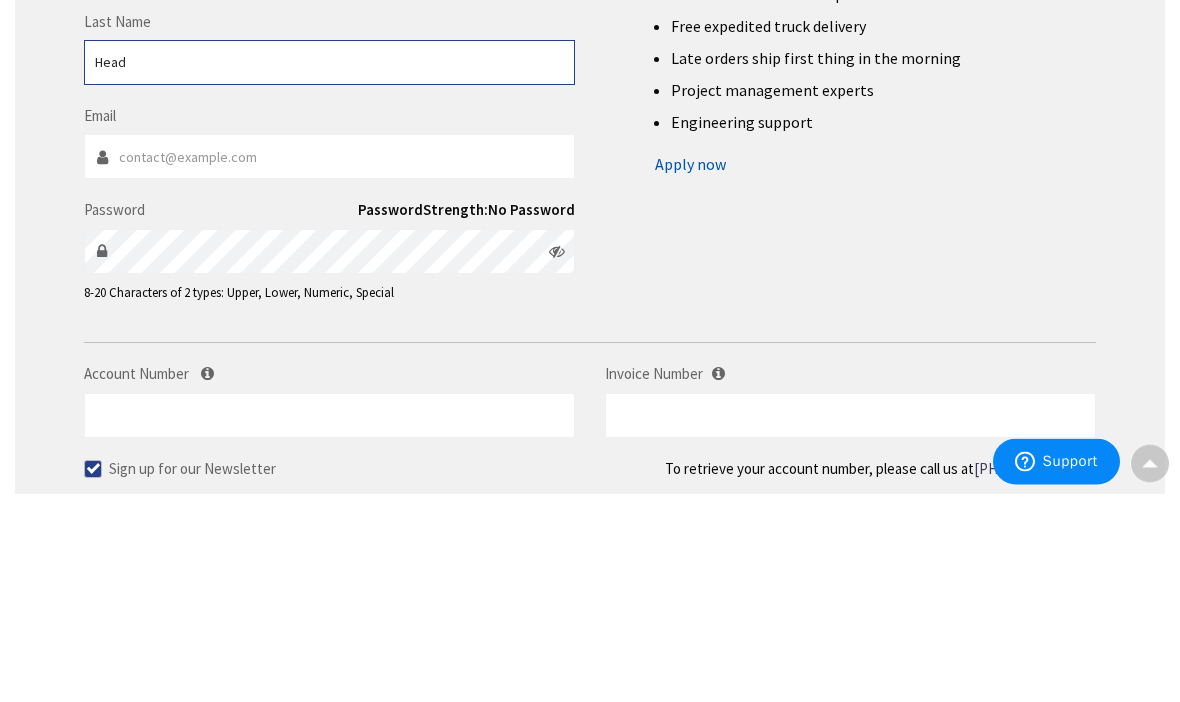 type on "Head" 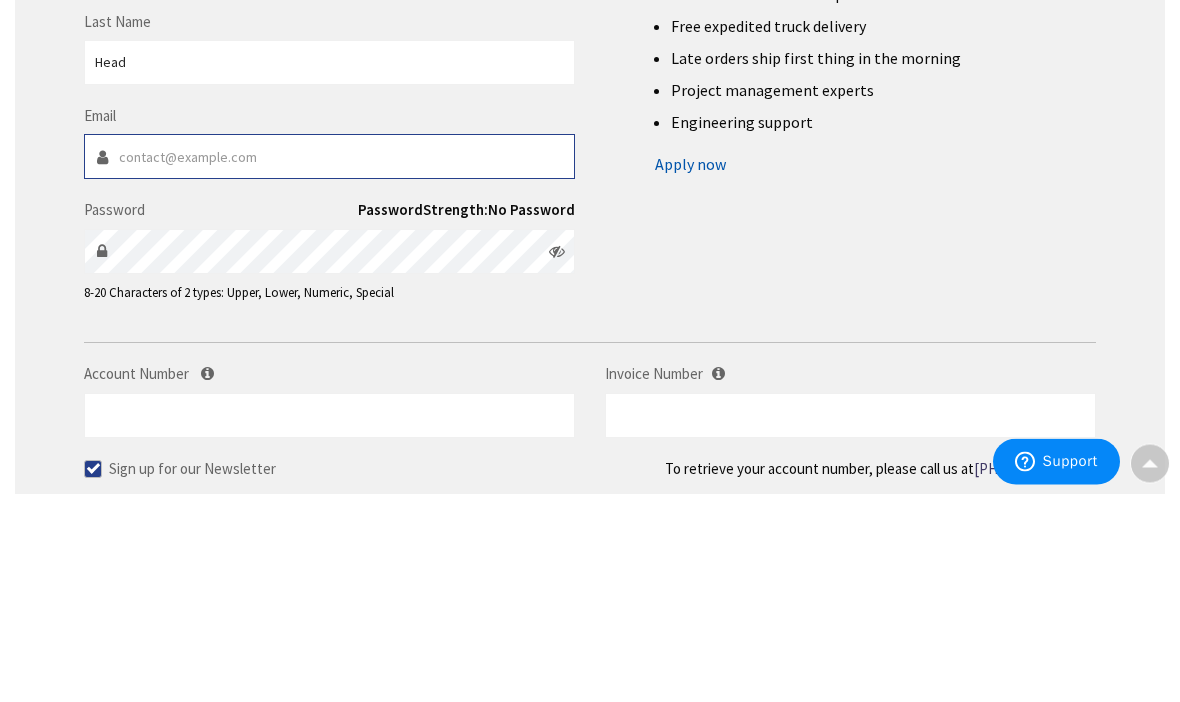 click on "Email" at bounding box center (329, 365) 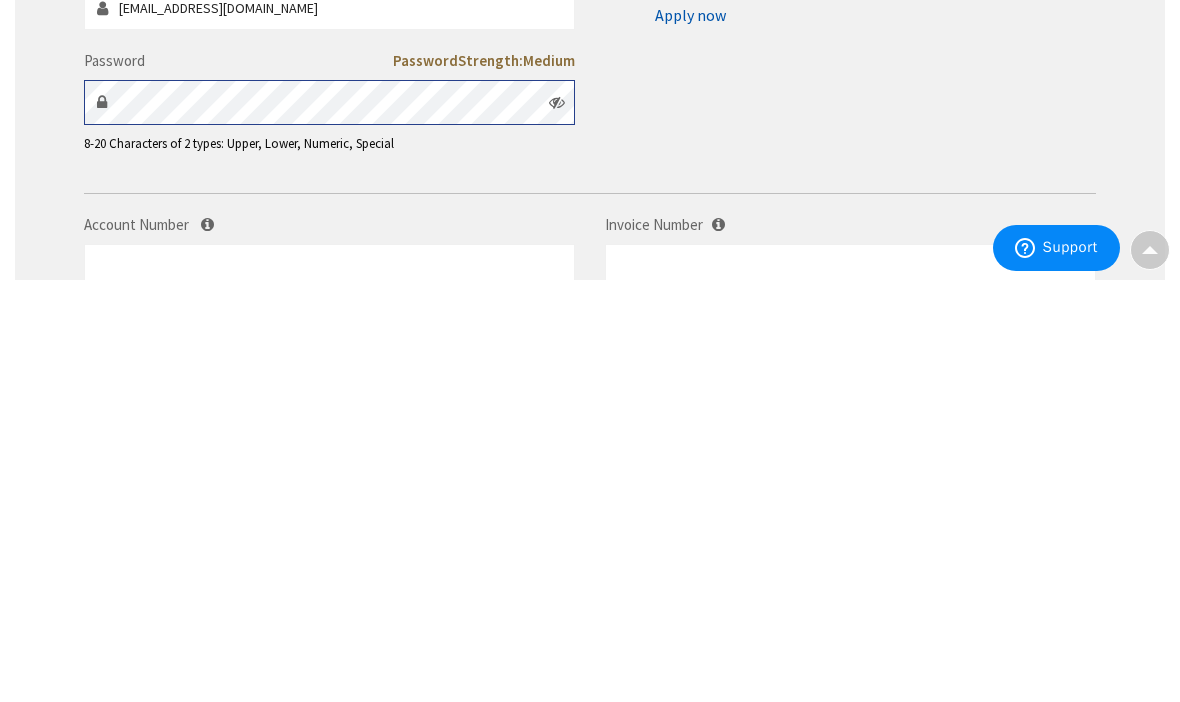 scroll, scrollTop: 271, scrollLeft: 0, axis: vertical 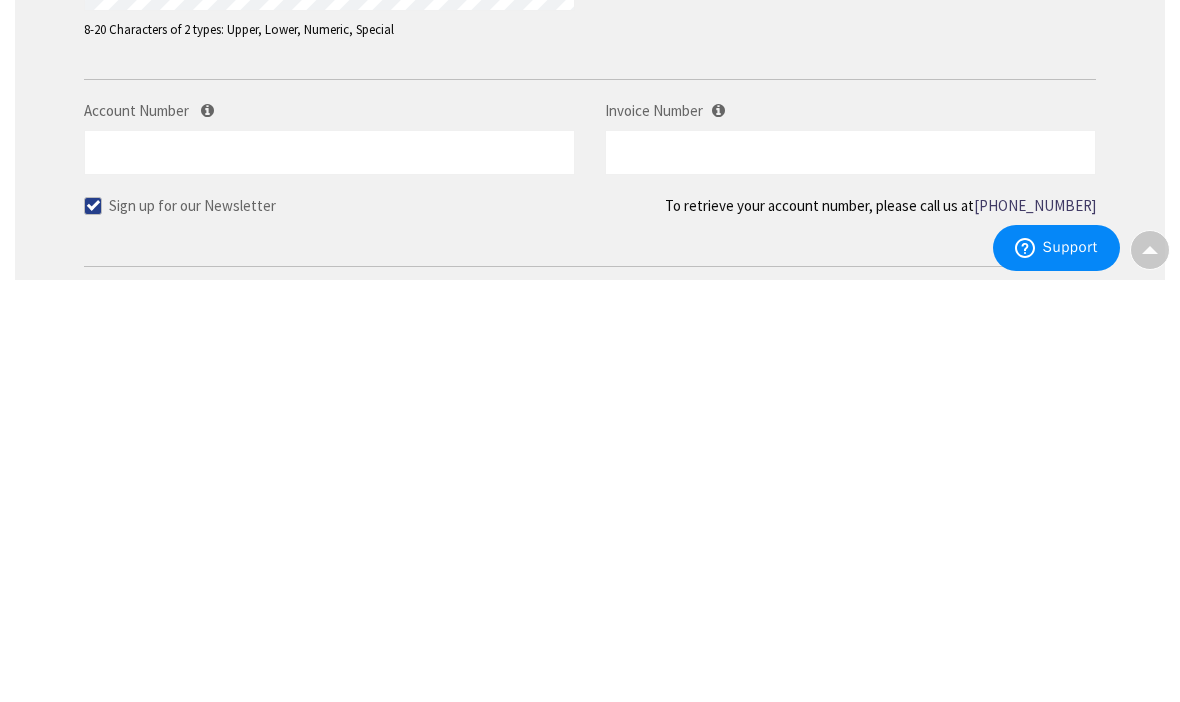 click on "Register" at bounding box center (134, 730) 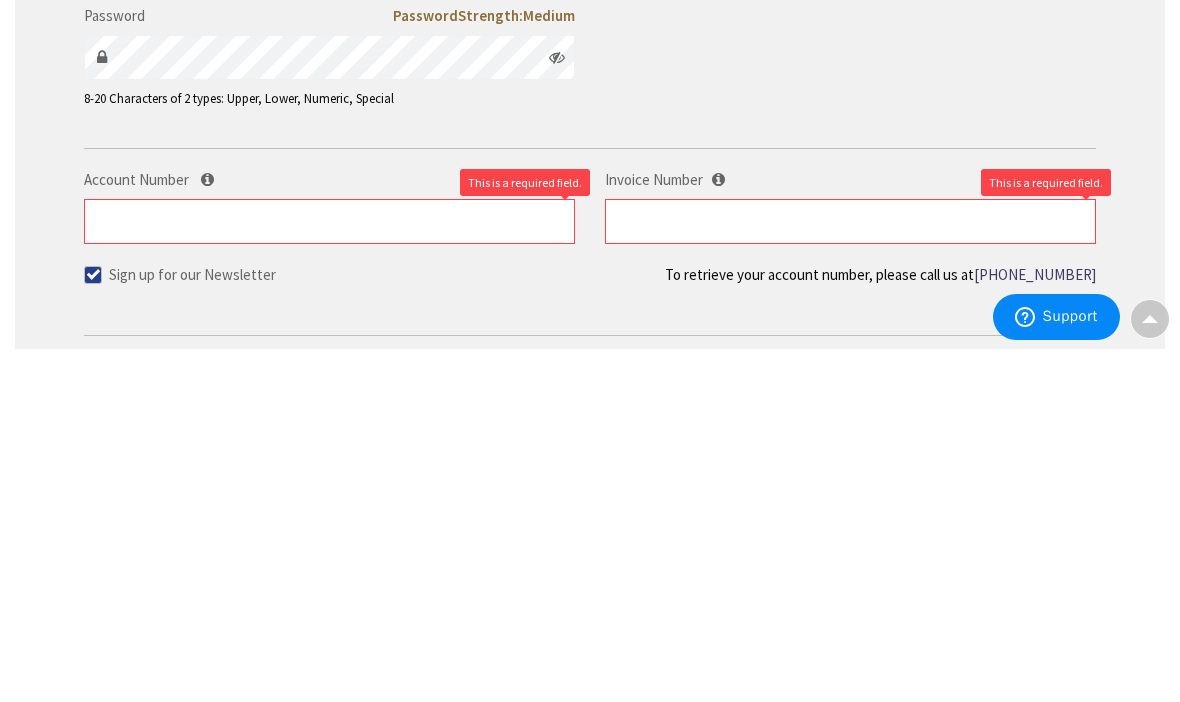 click on "Sign up for our Newsletter" at bounding box center (180, 627) 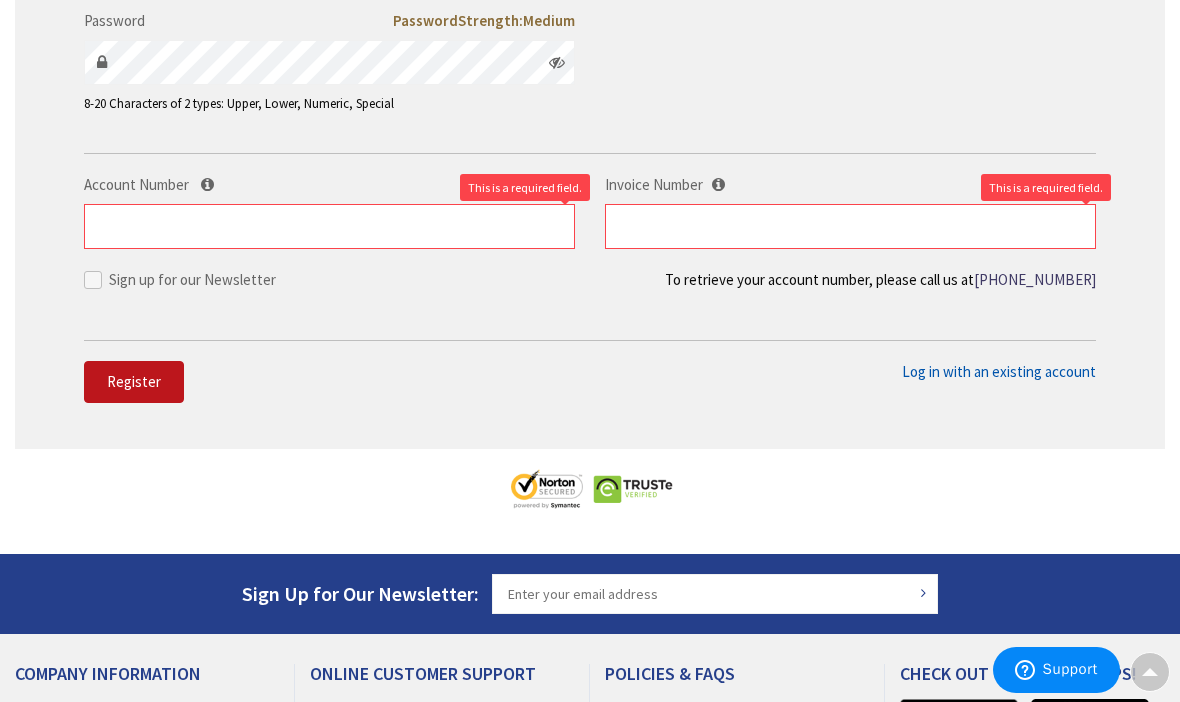 scroll, scrollTop: 590, scrollLeft: 0, axis: vertical 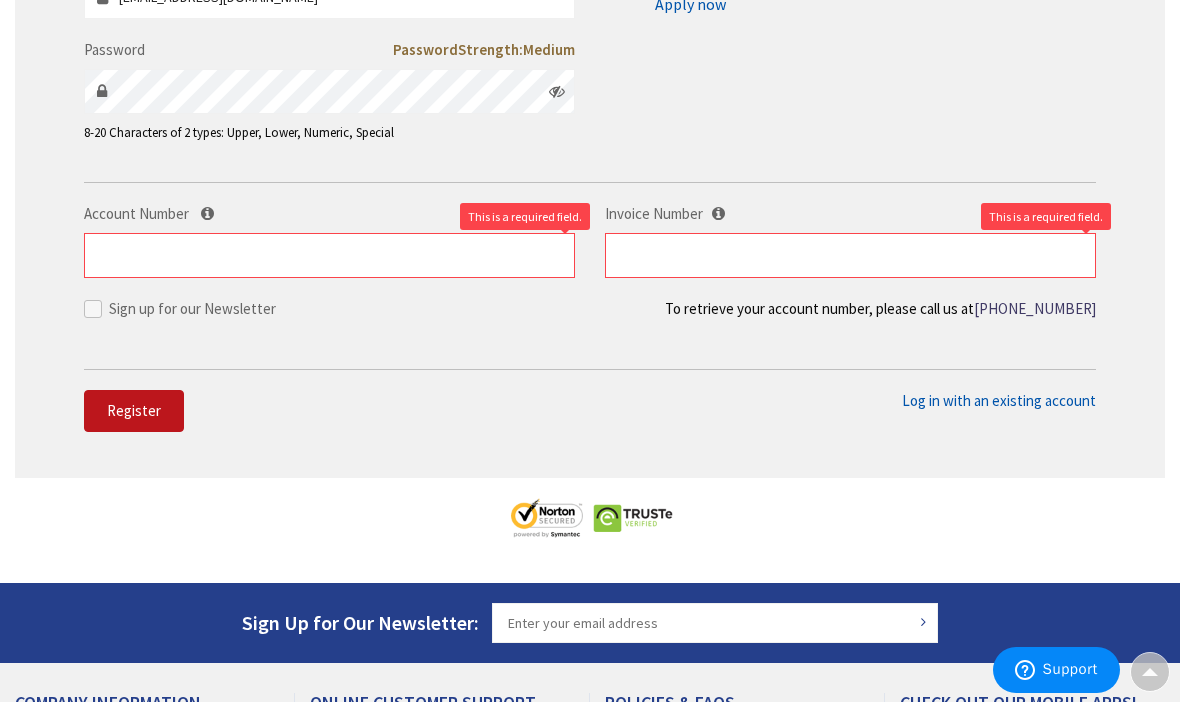 click on "Register" at bounding box center (134, 410) 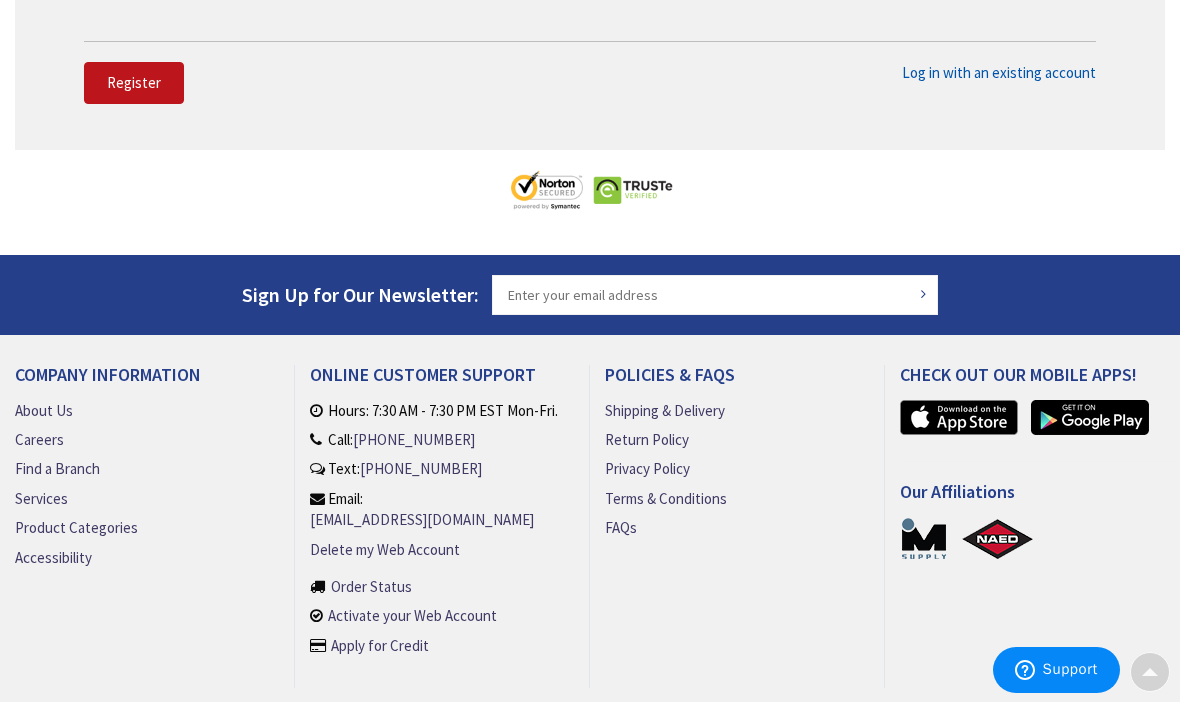 scroll, scrollTop: 916, scrollLeft: 0, axis: vertical 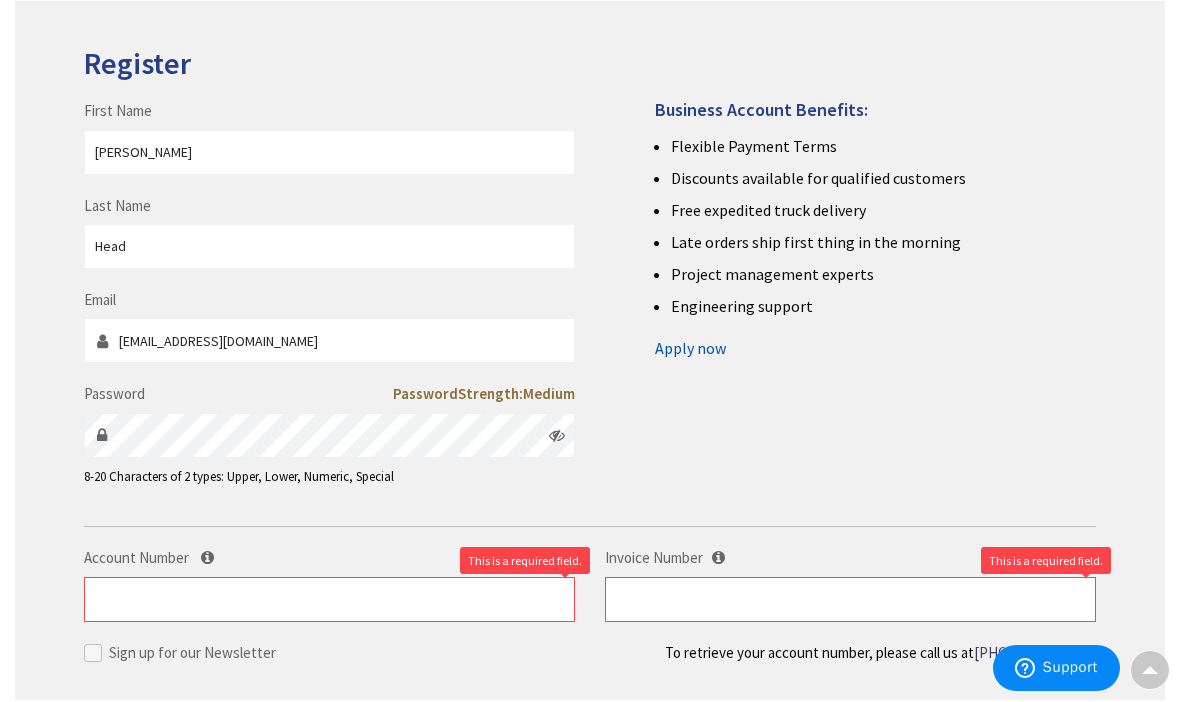 click on "Account Number" at bounding box center [329, 559] 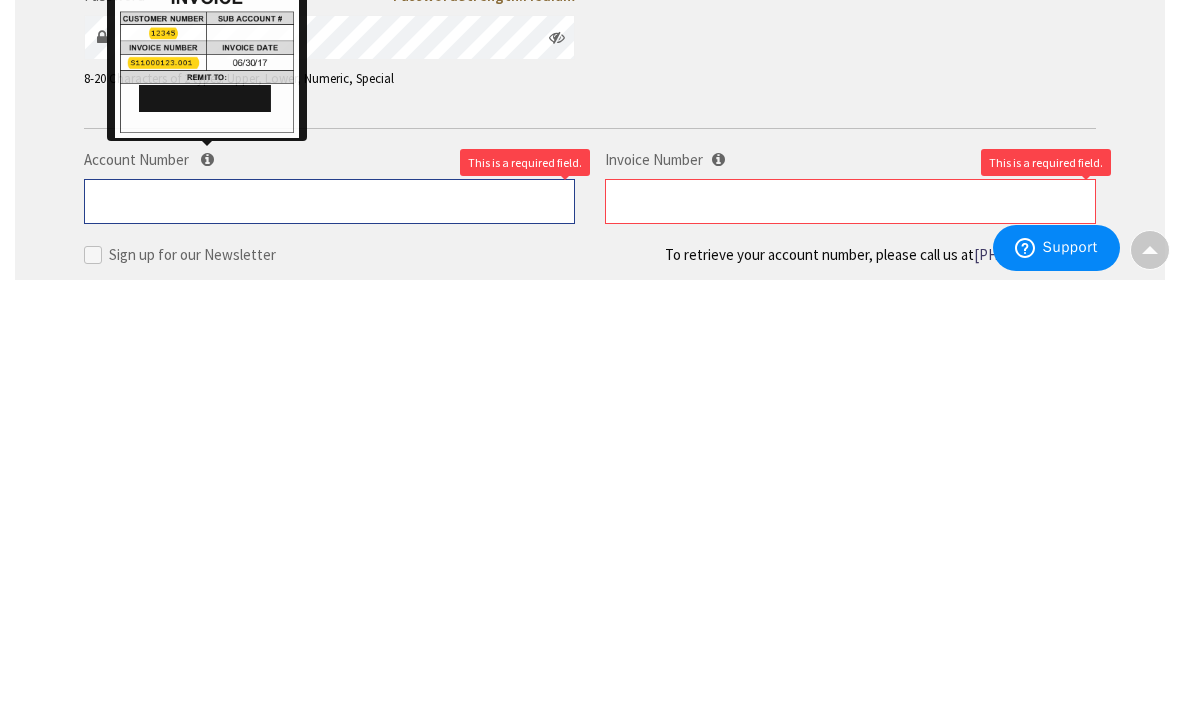 scroll, scrollTop: 229, scrollLeft: 0, axis: vertical 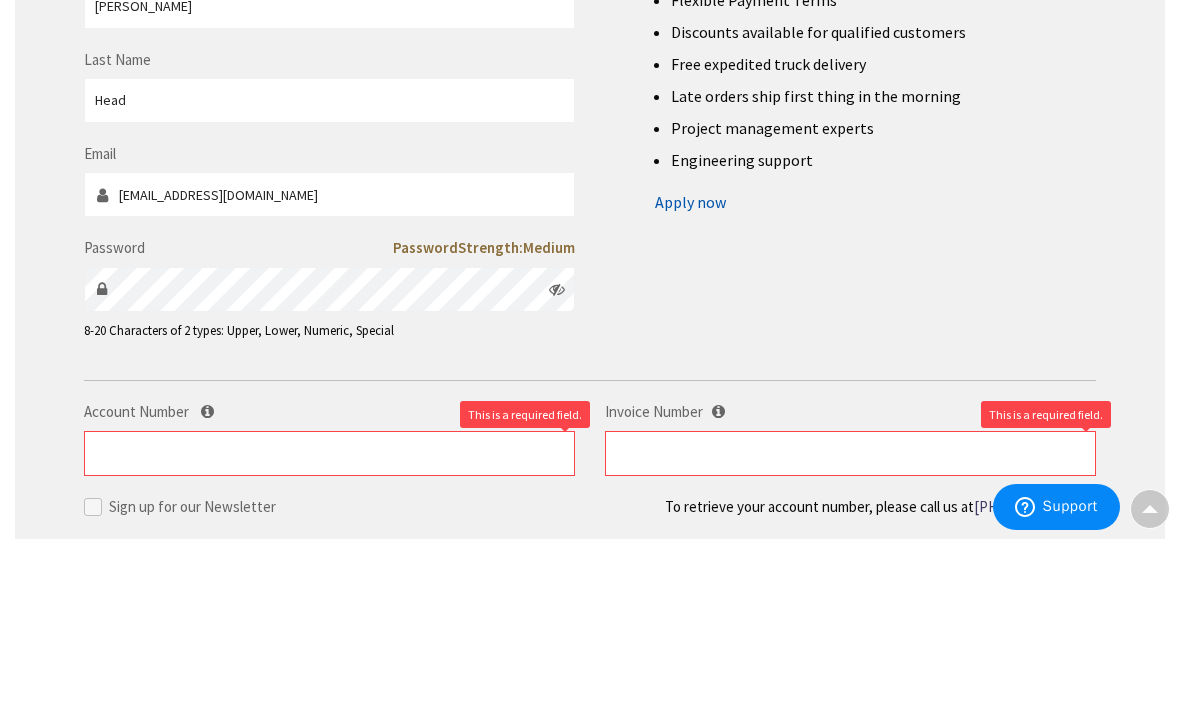 click on "First Name
Paula
Last Name
Head
Email
paulafromct@gmail.com
Password
Password
Strength:
Medium" at bounding box center [590, 293] 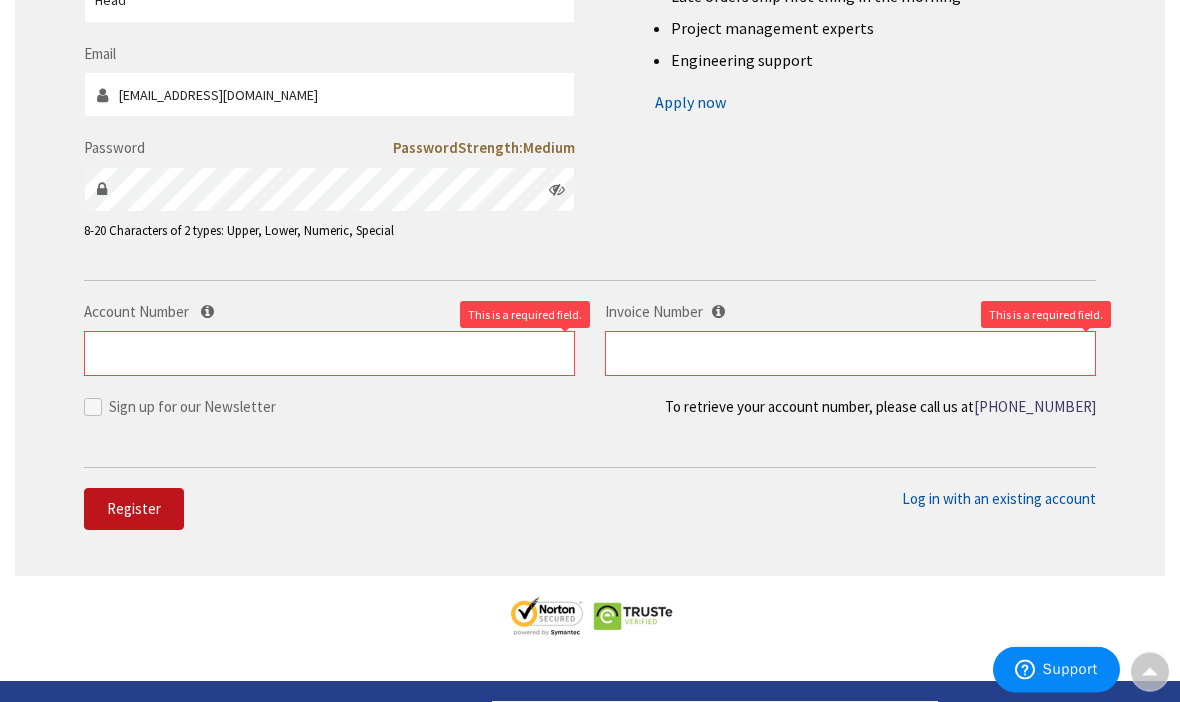 scroll, scrollTop: 492, scrollLeft: 0, axis: vertical 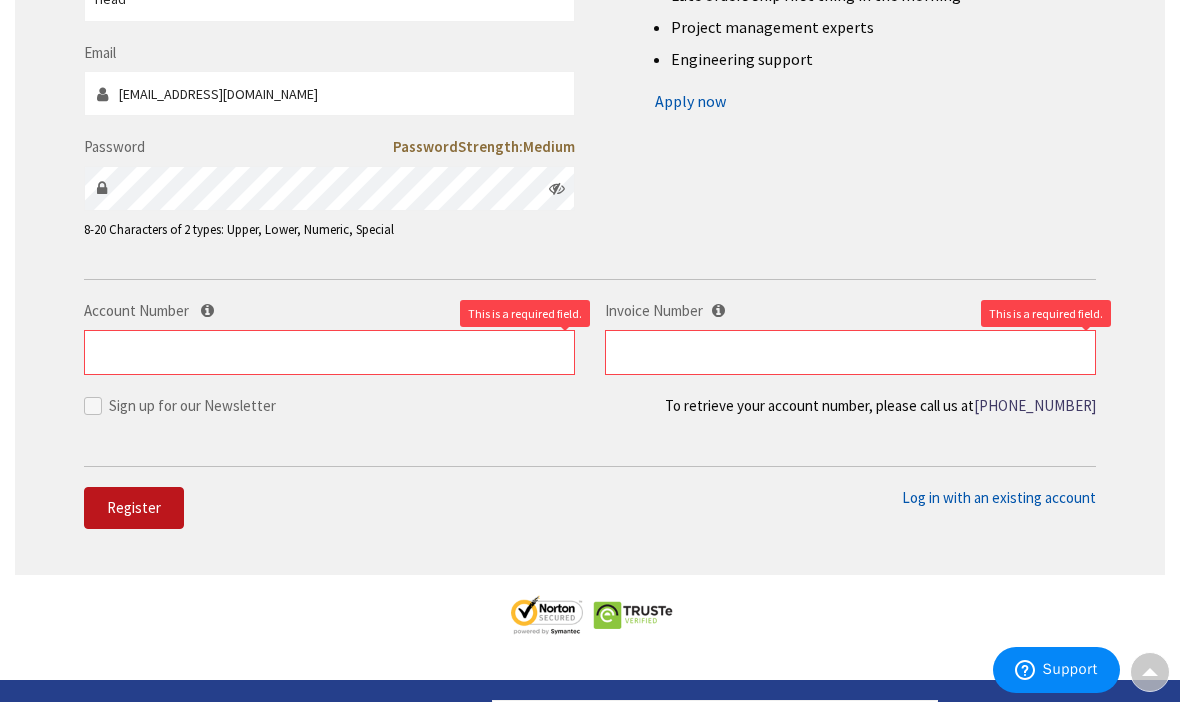click on "Register" at bounding box center (134, 508) 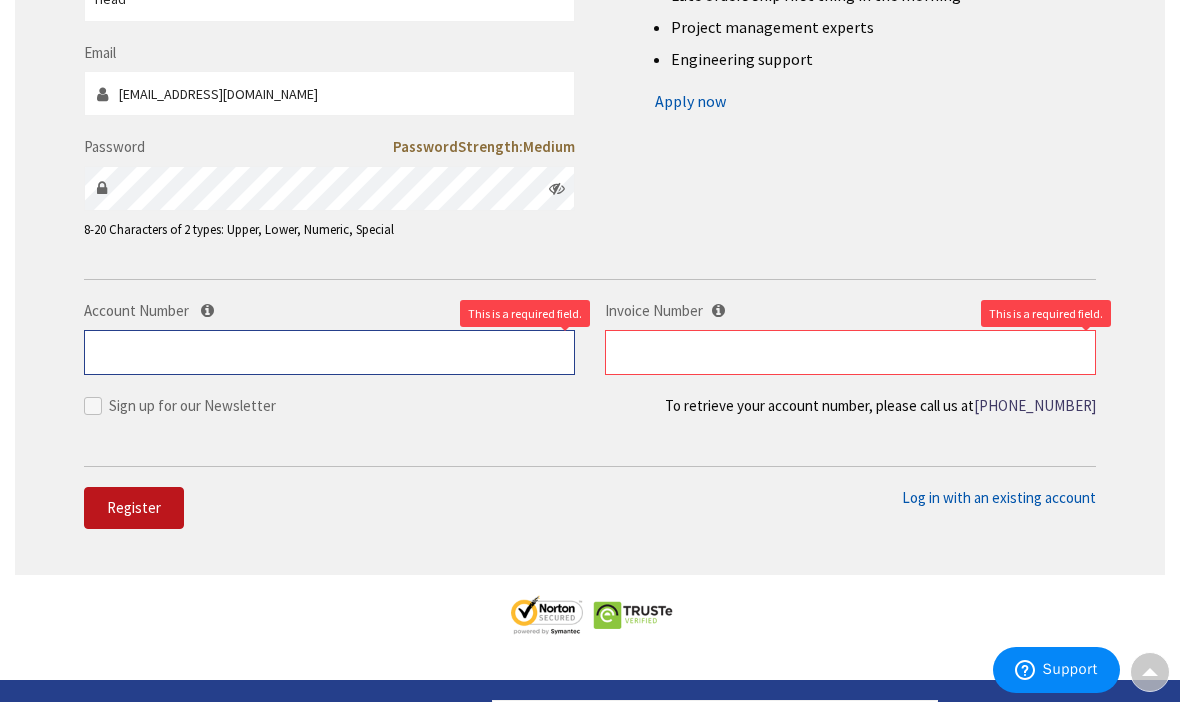 scroll, scrollTop: 492, scrollLeft: 0, axis: vertical 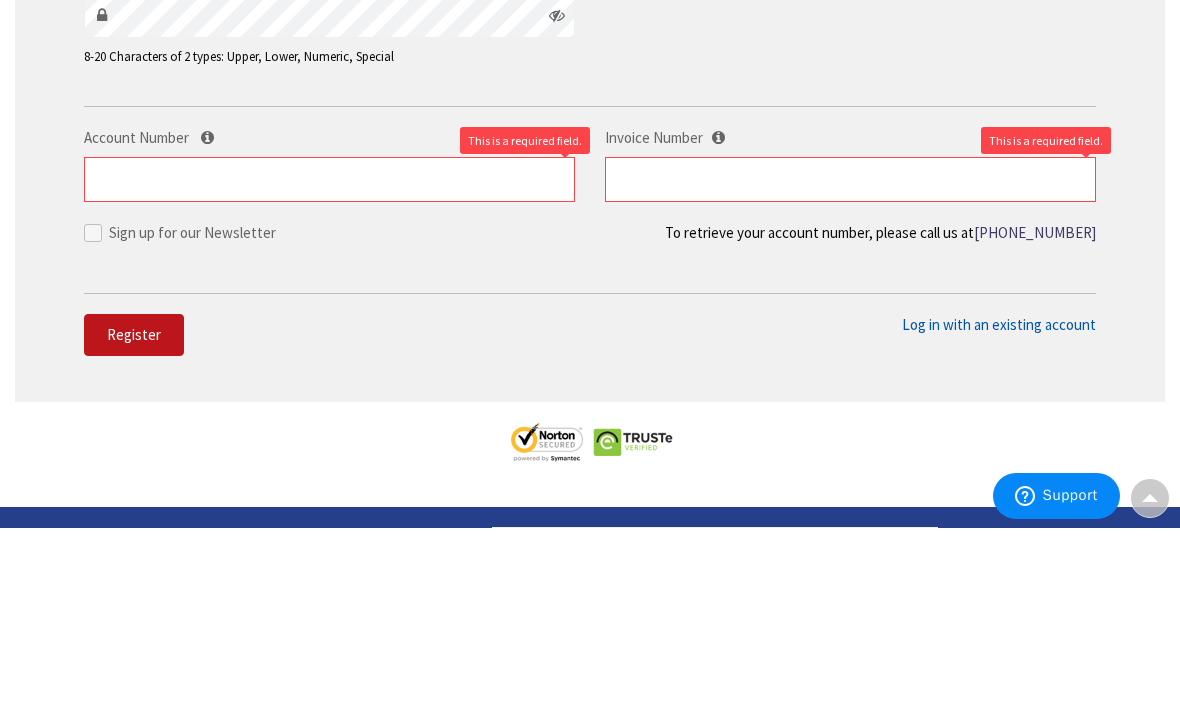 click on "Register
First Name
Paula
Last Name
Head
Email
paulafromct@gmail.com
Password
Password  Medium" at bounding box center (590, 165) 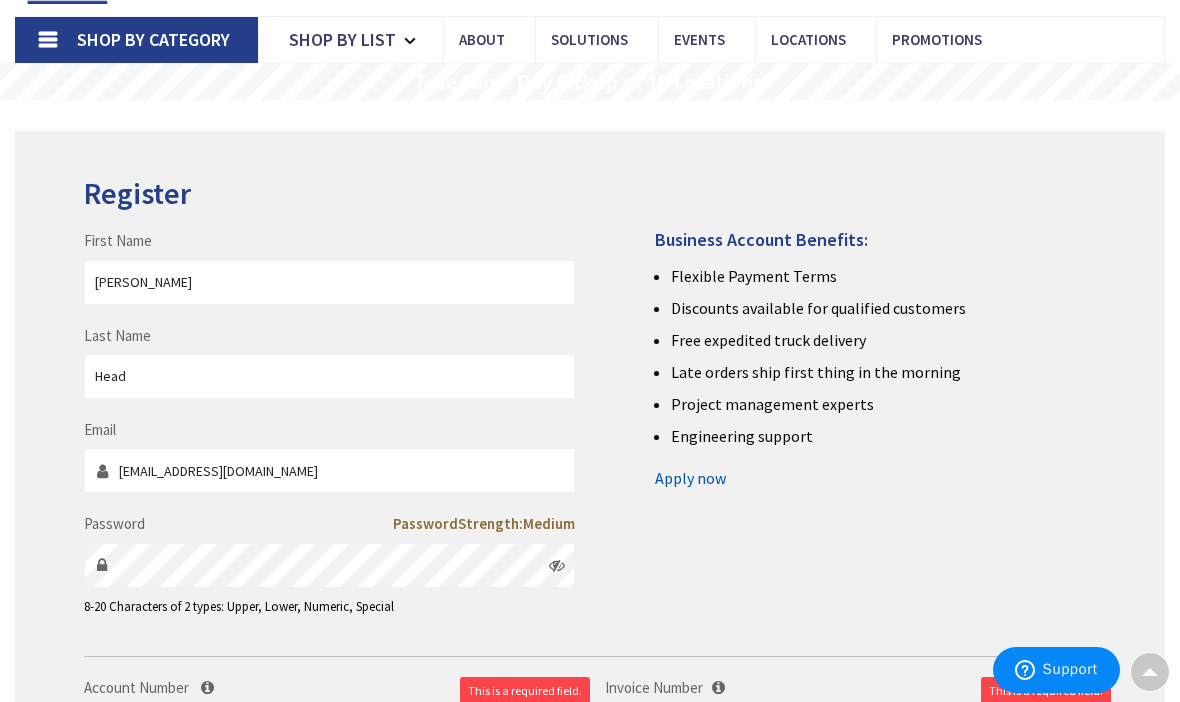 scroll, scrollTop: 0, scrollLeft: 0, axis: both 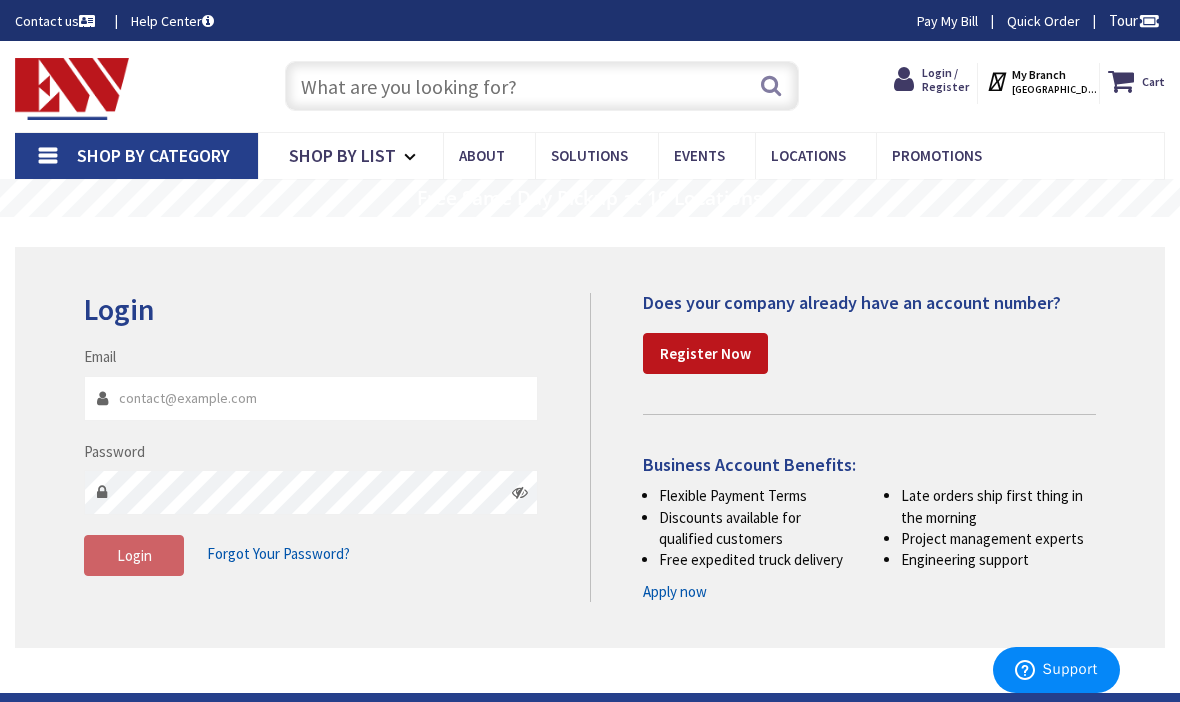 click on "Login / Register" at bounding box center [945, 79] 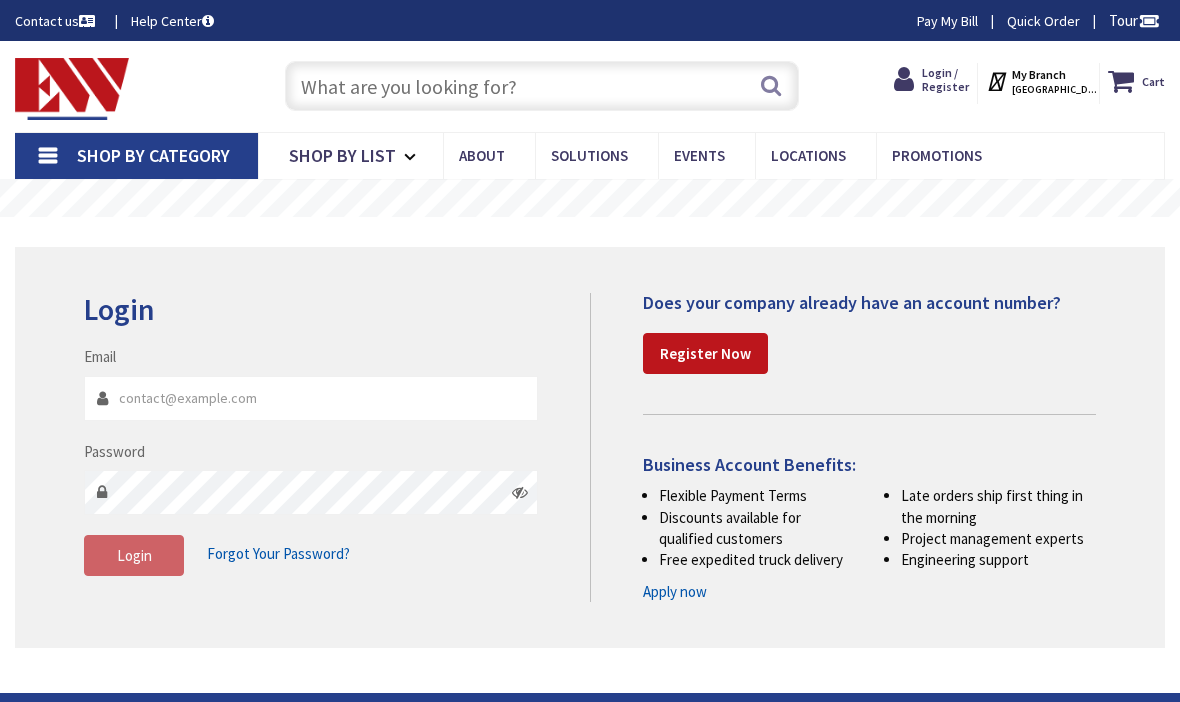 scroll, scrollTop: 0, scrollLeft: 0, axis: both 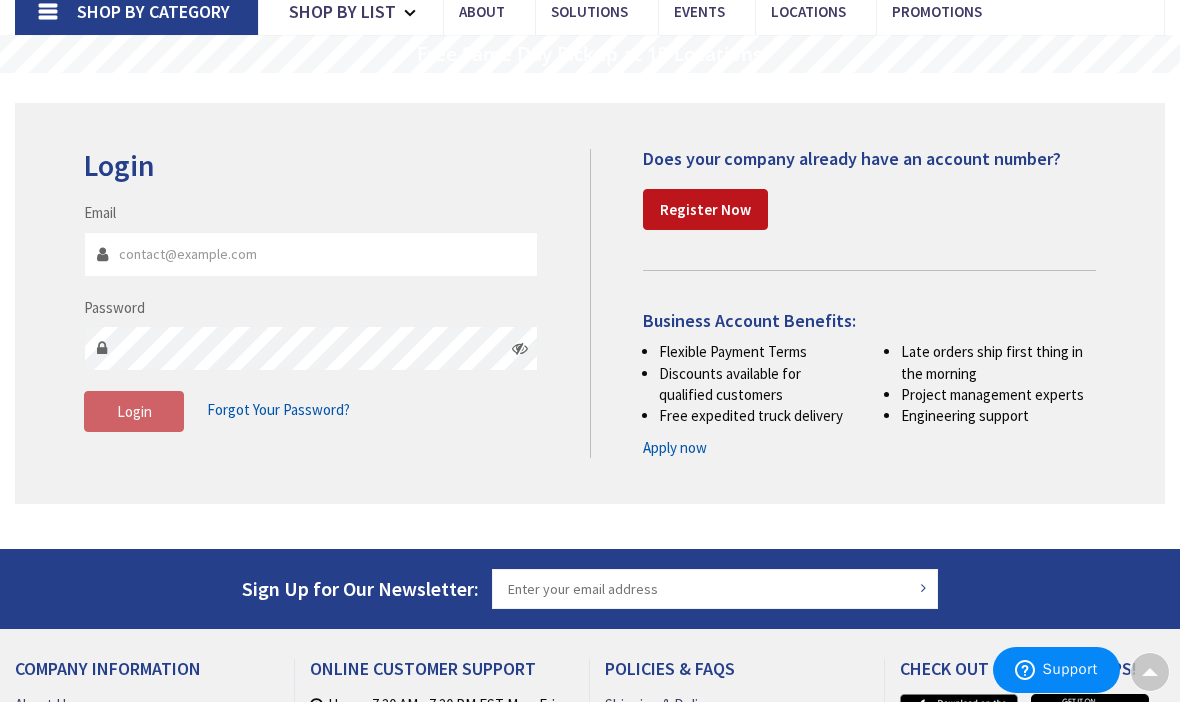 click on "Register Now" at bounding box center [705, 209] 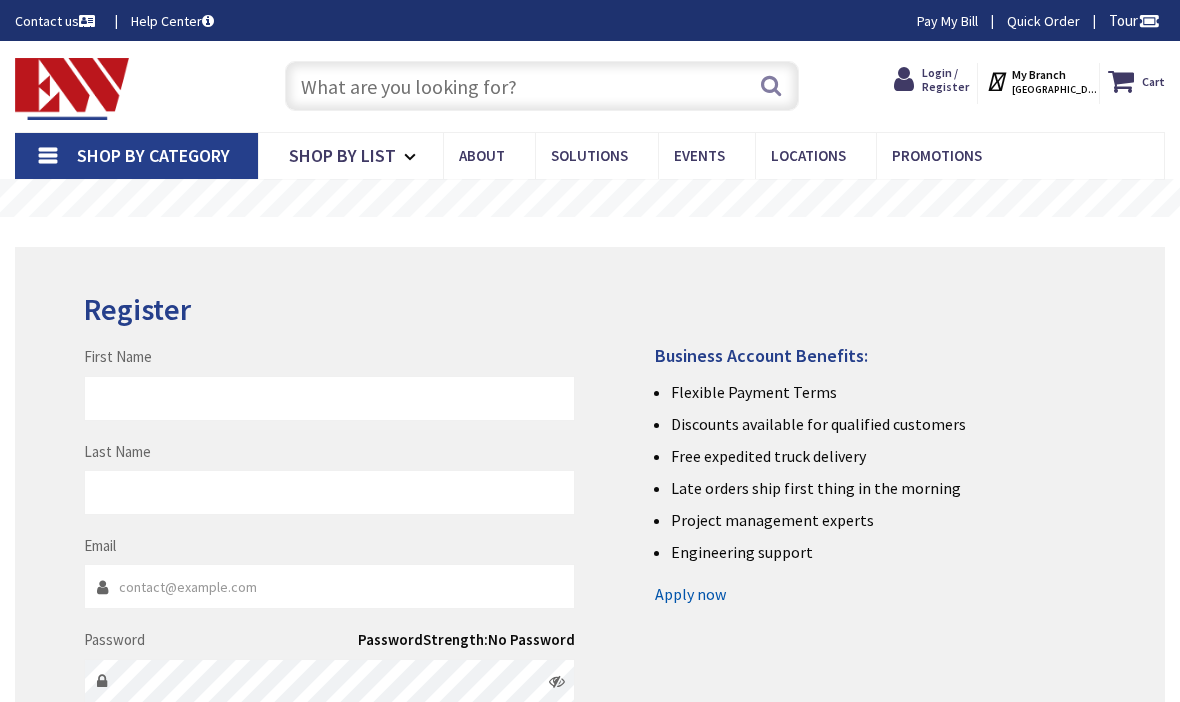 scroll, scrollTop: 0, scrollLeft: 0, axis: both 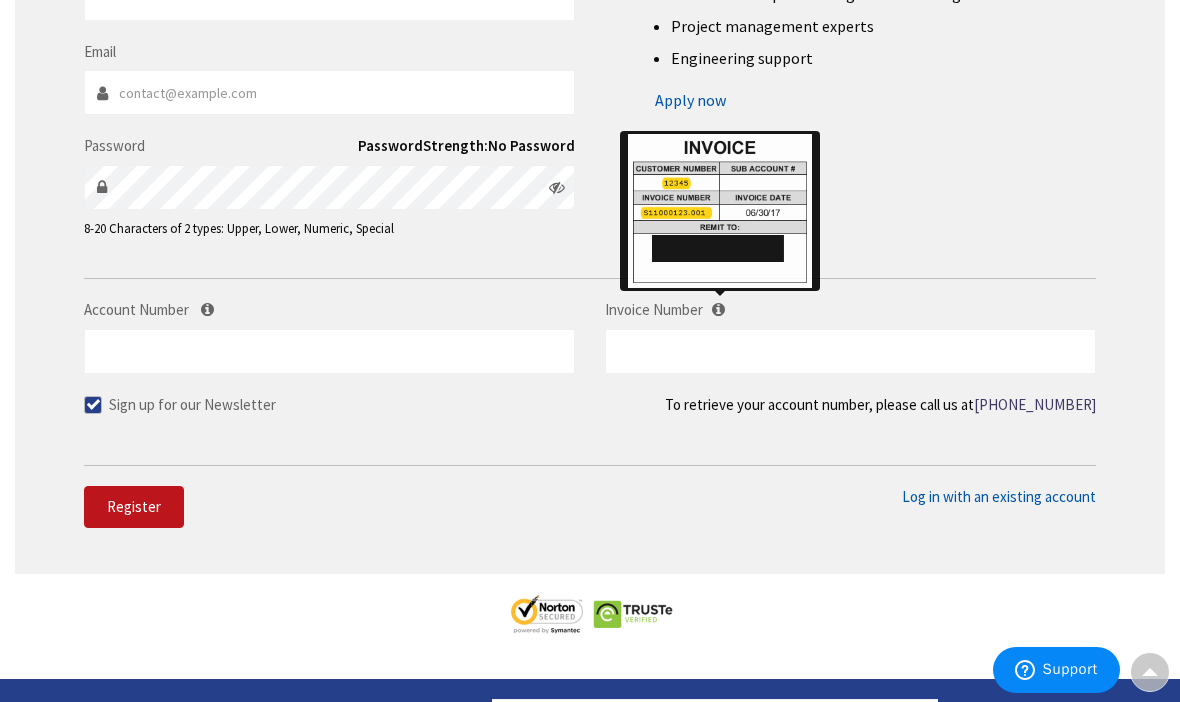 click at bounding box center [718, 309] 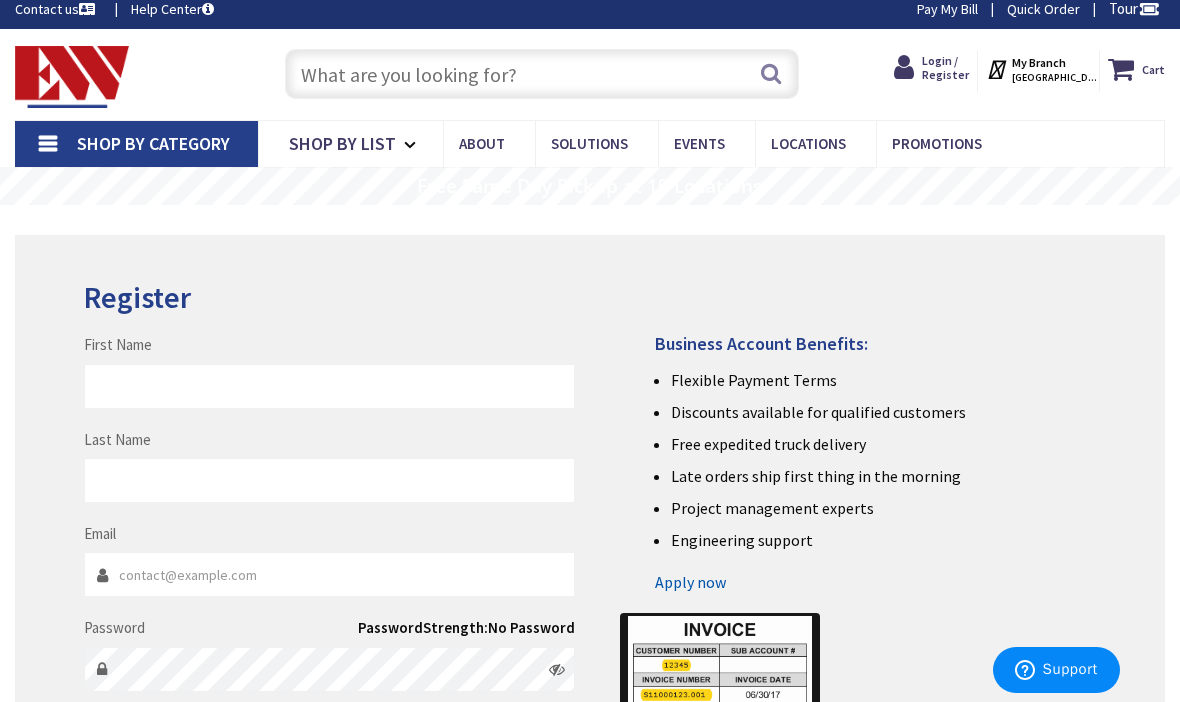 scroll, scrollTop: 46, scrollLeft: 0, axis: vertical 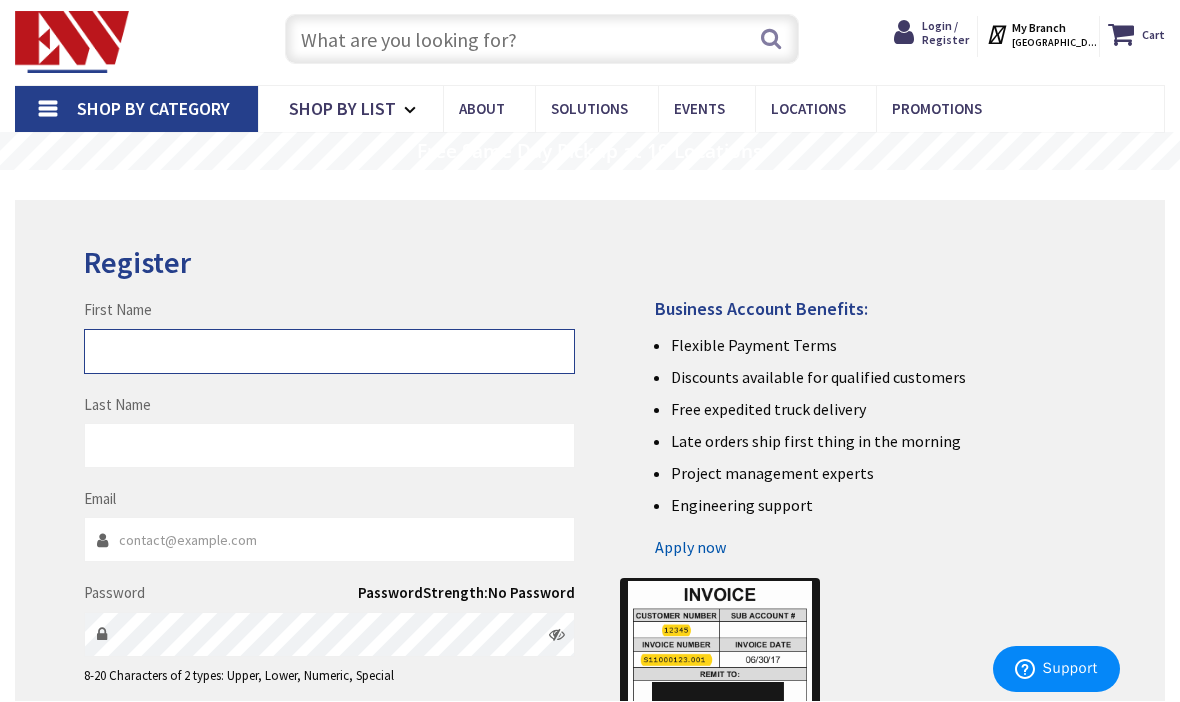 click on "First Name" at bounding box center [329, 352] 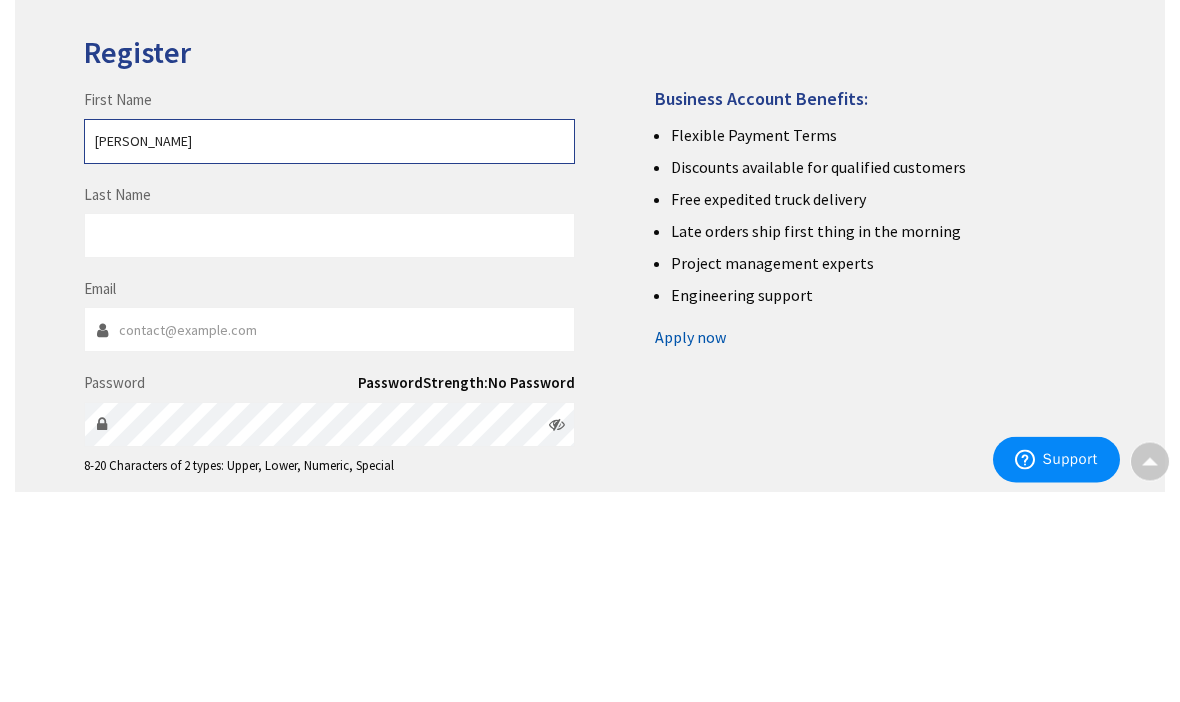 type on "[PERSON_NAME]" 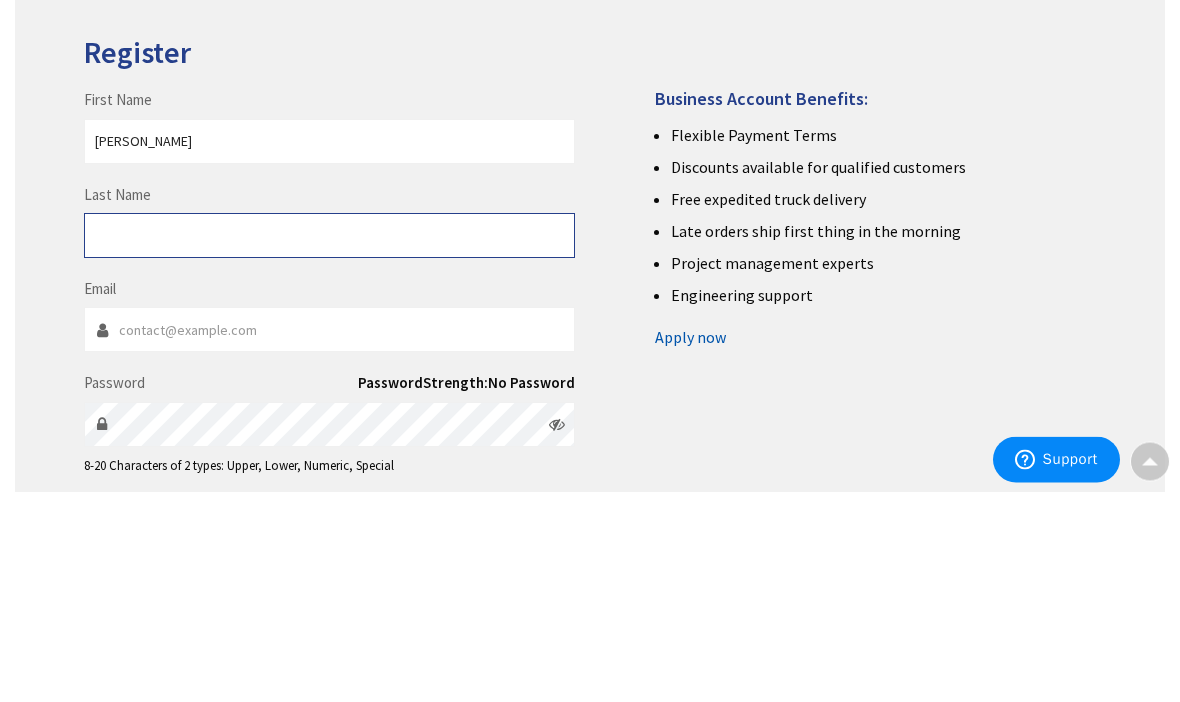 click on "Last Name" at bounding box center (329, 446) 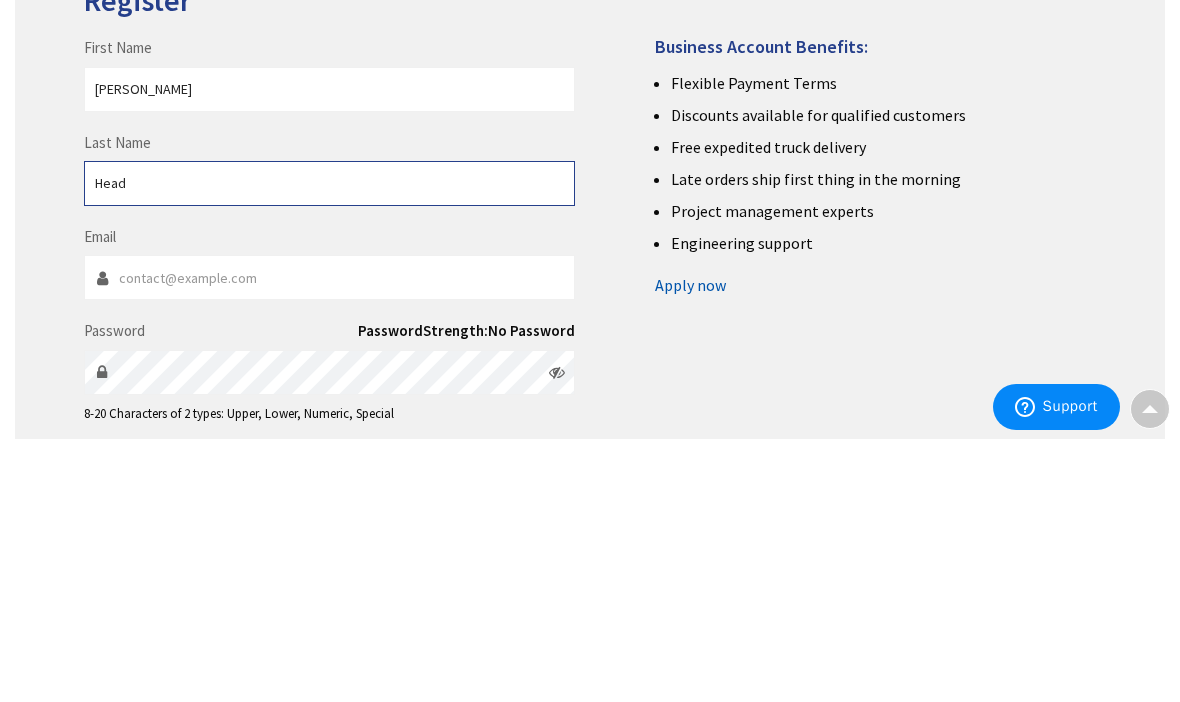 type on "Head" 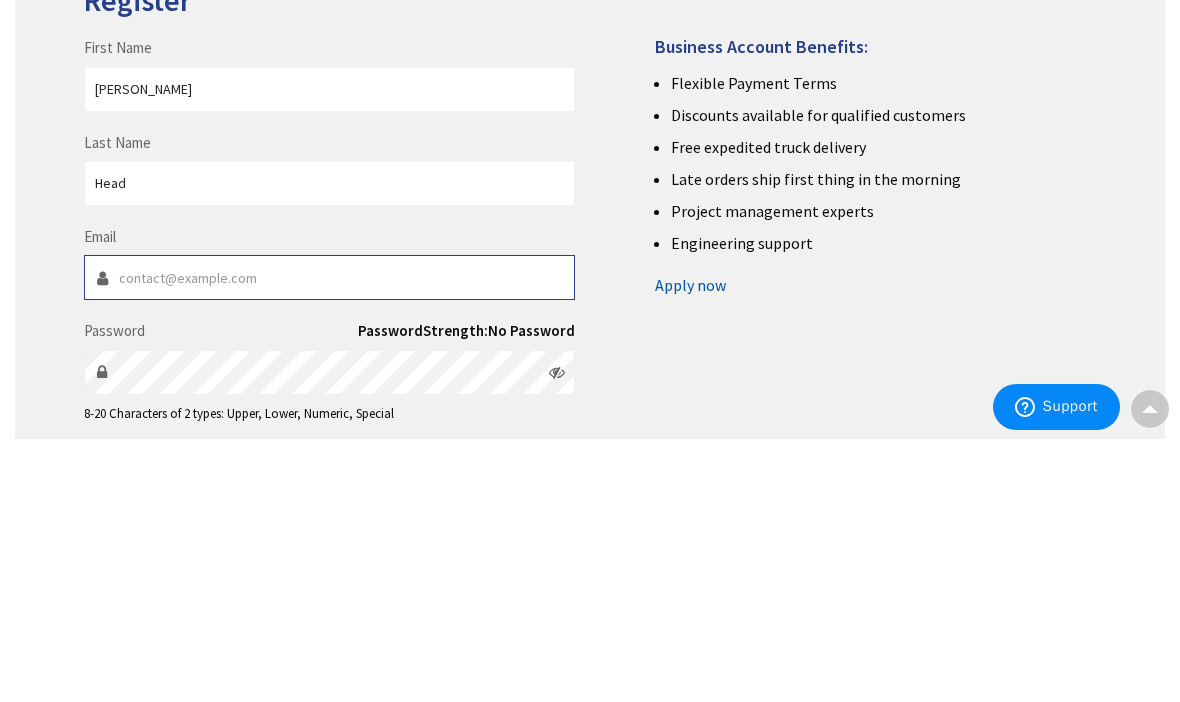 click on "Email" at bounding box center (329, 540) 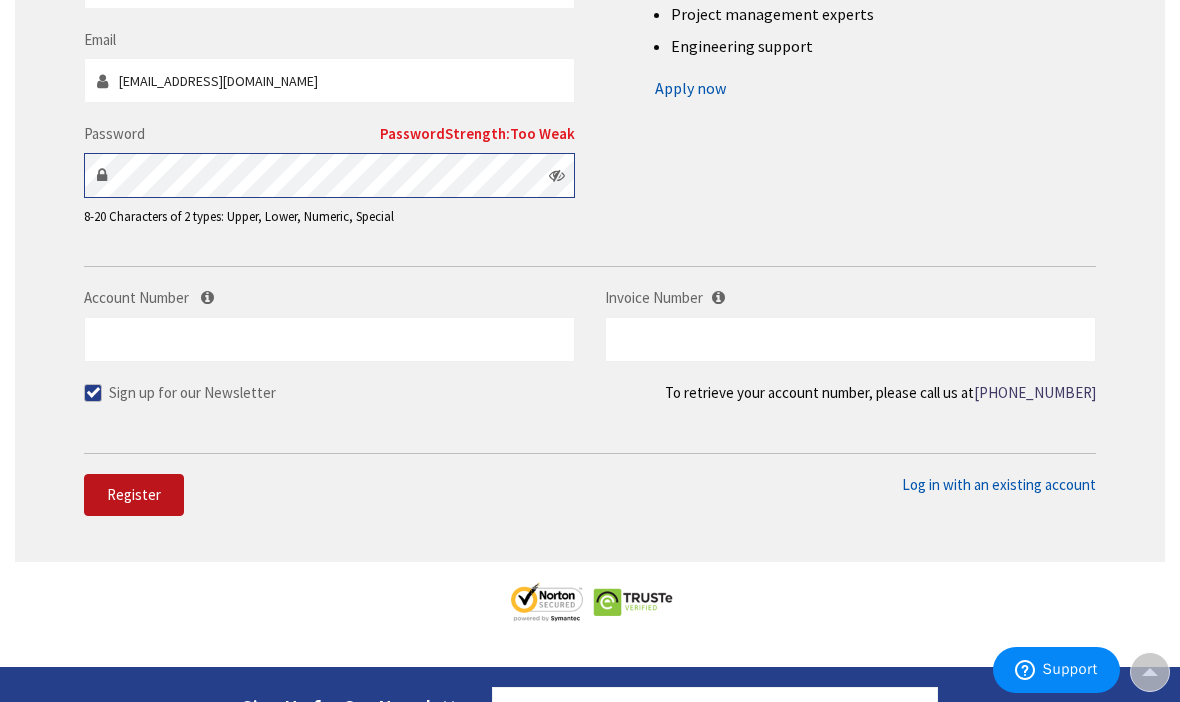 scroll, scrollTop: 505, scrollLeft: 0, axis: vertical 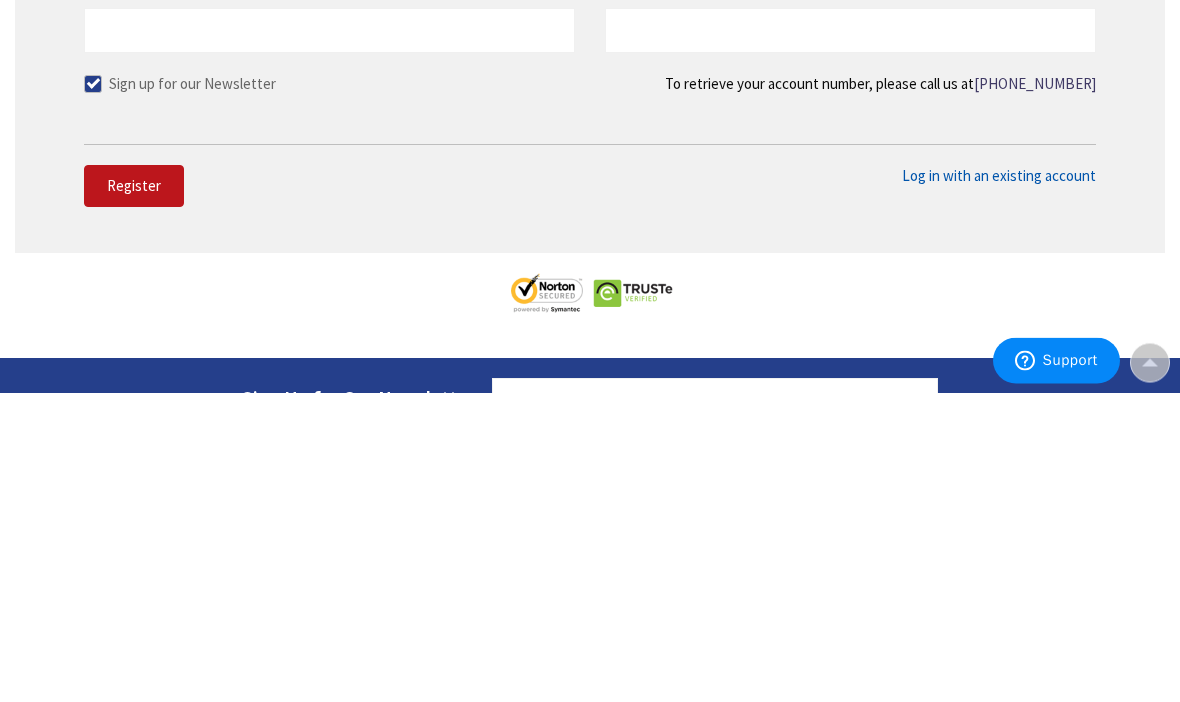click on "Register" at bounding box center (134, 495) 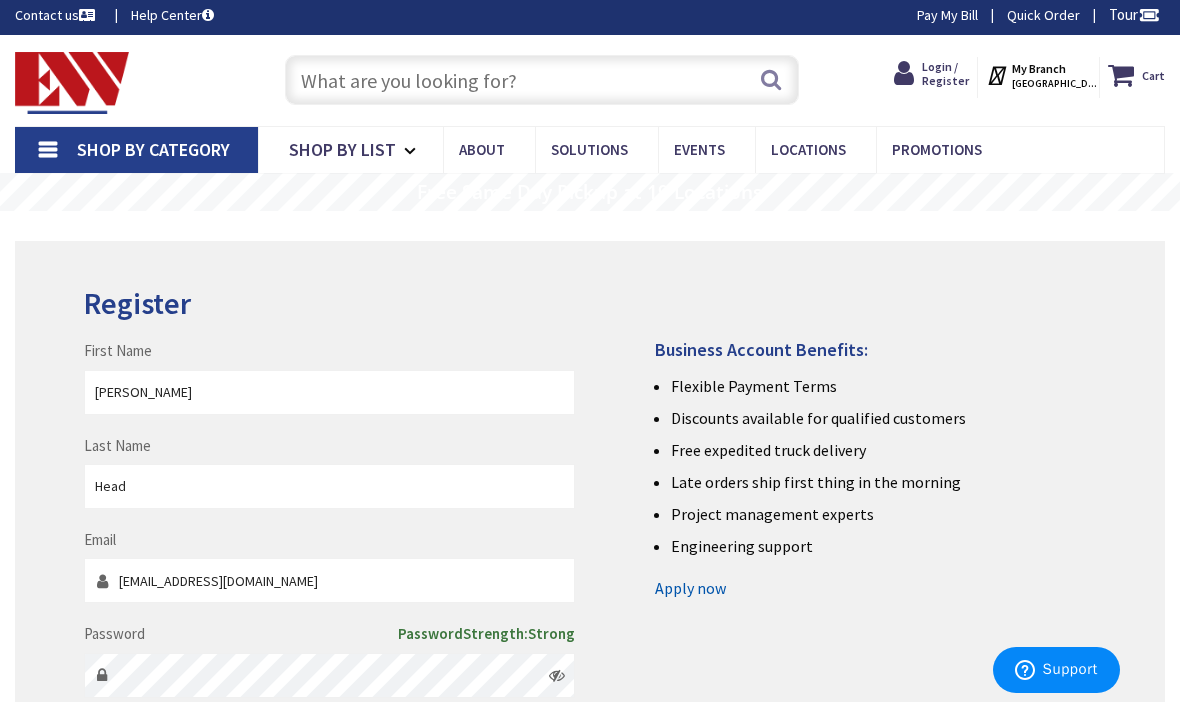scroll, scrollTop: 0, scrollLeft: 0, axis: both 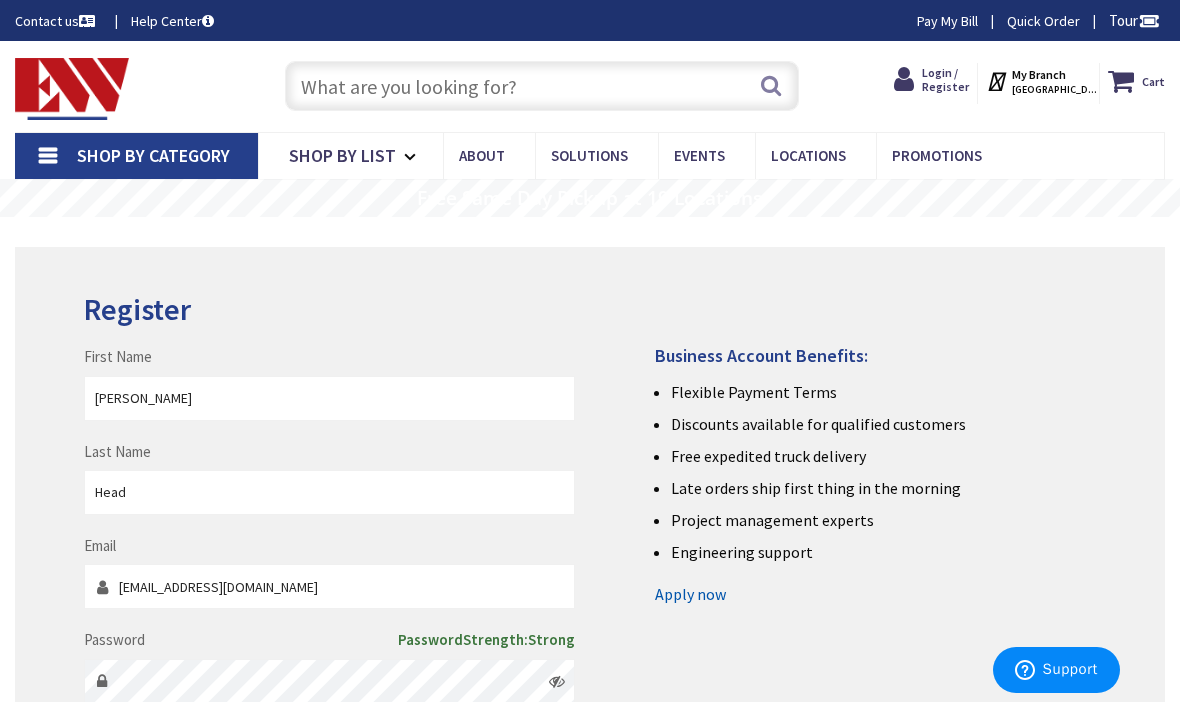 click on "Quick Order" at bounding box center (1043, 21) 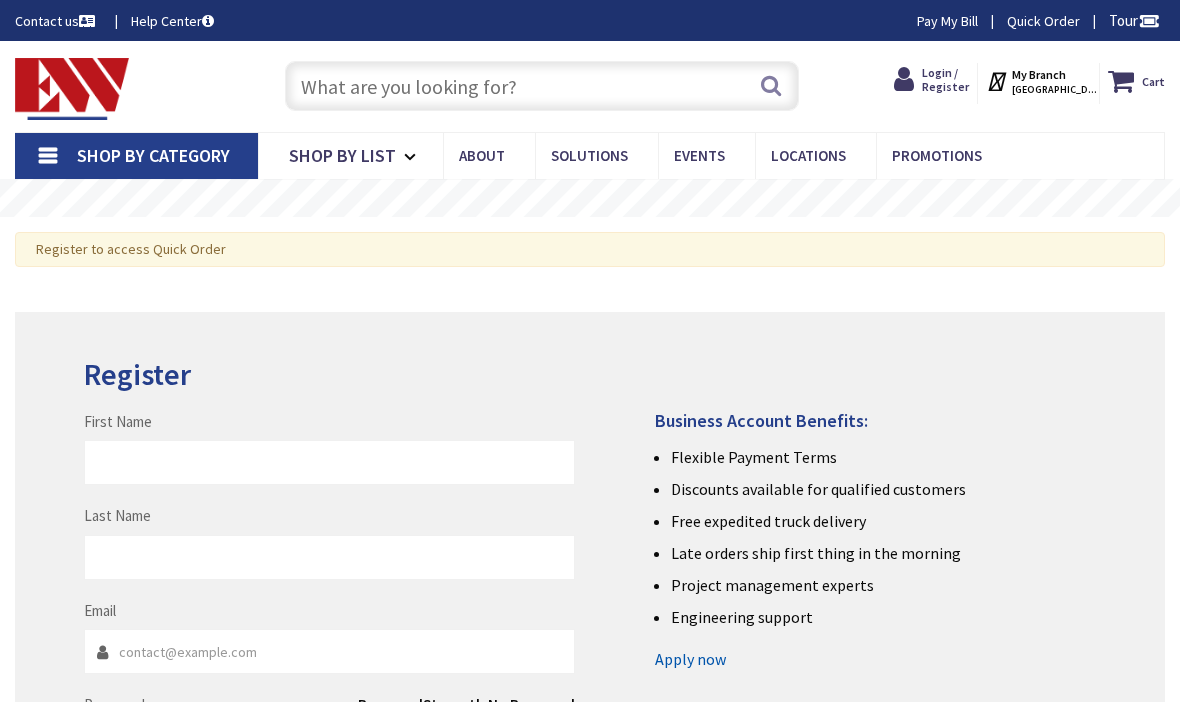 scroll, scrollTop: 0, scrollLeft: 0, axis: both 